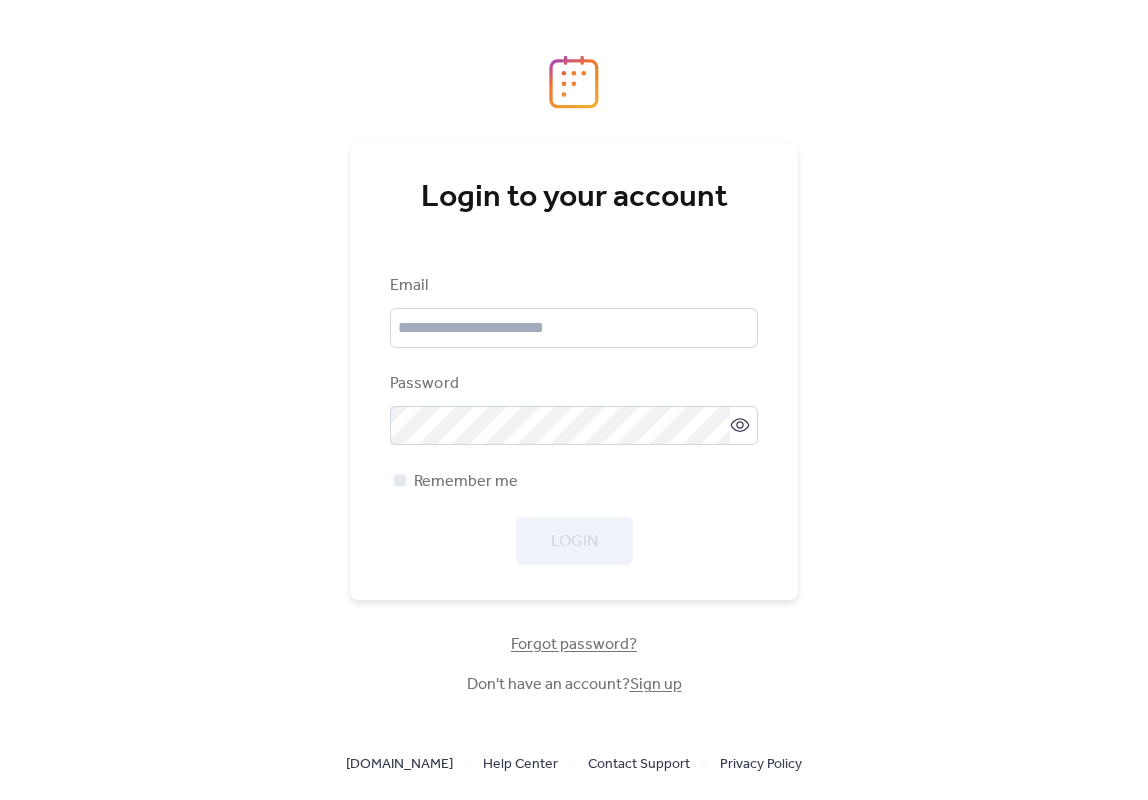 scroll, scrollTop: 0, scrollLeft: 0, axis: both 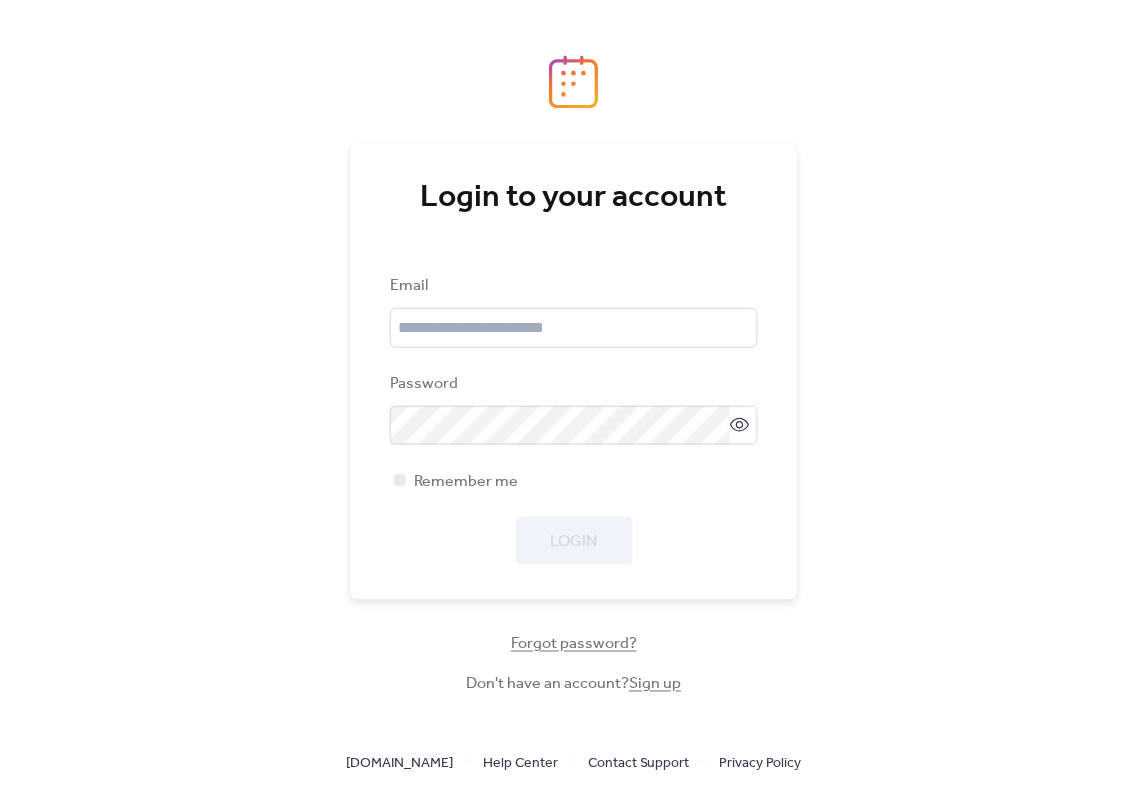 click on "Sign up" at bounding box center (656, 684) 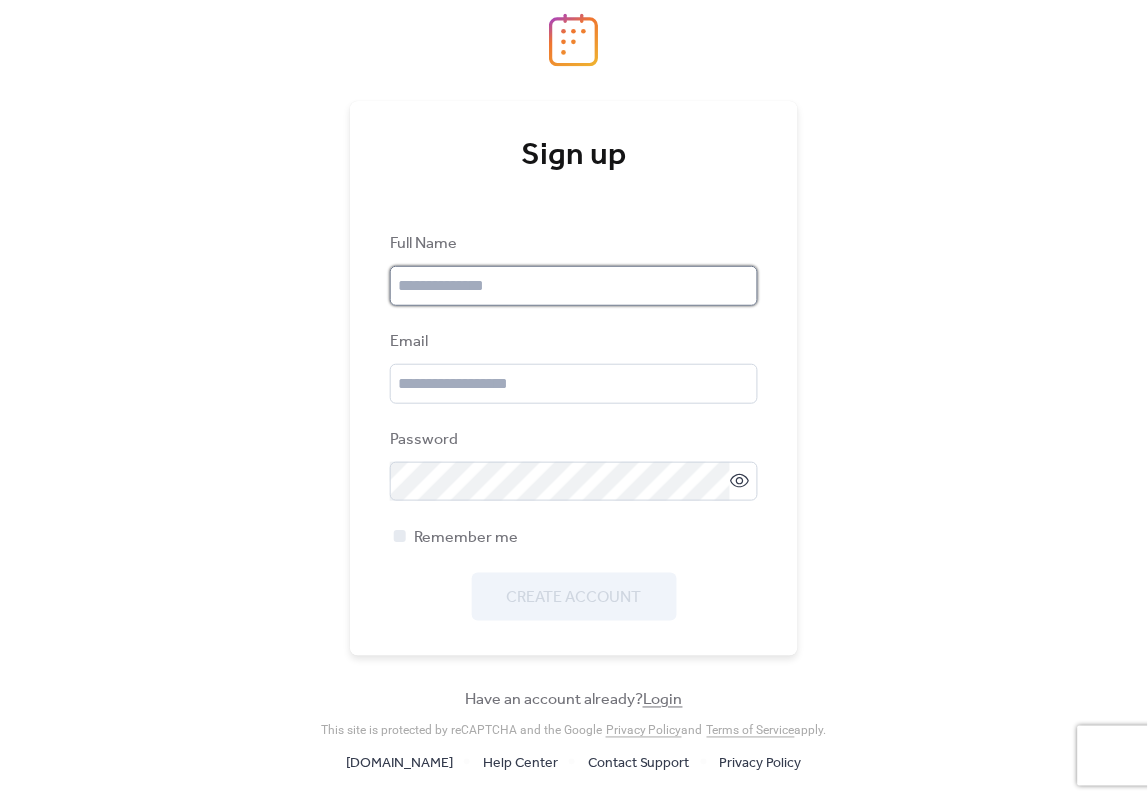 click at bounding box center (574, 286) 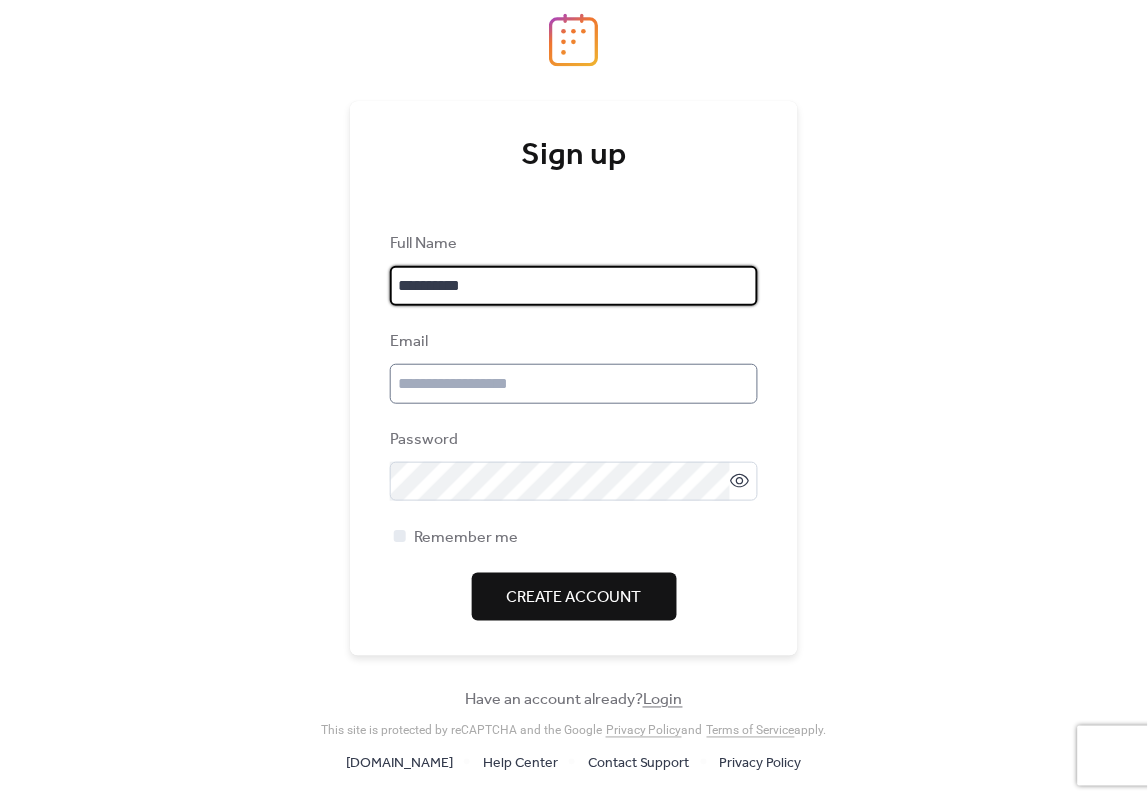 type on "**********" 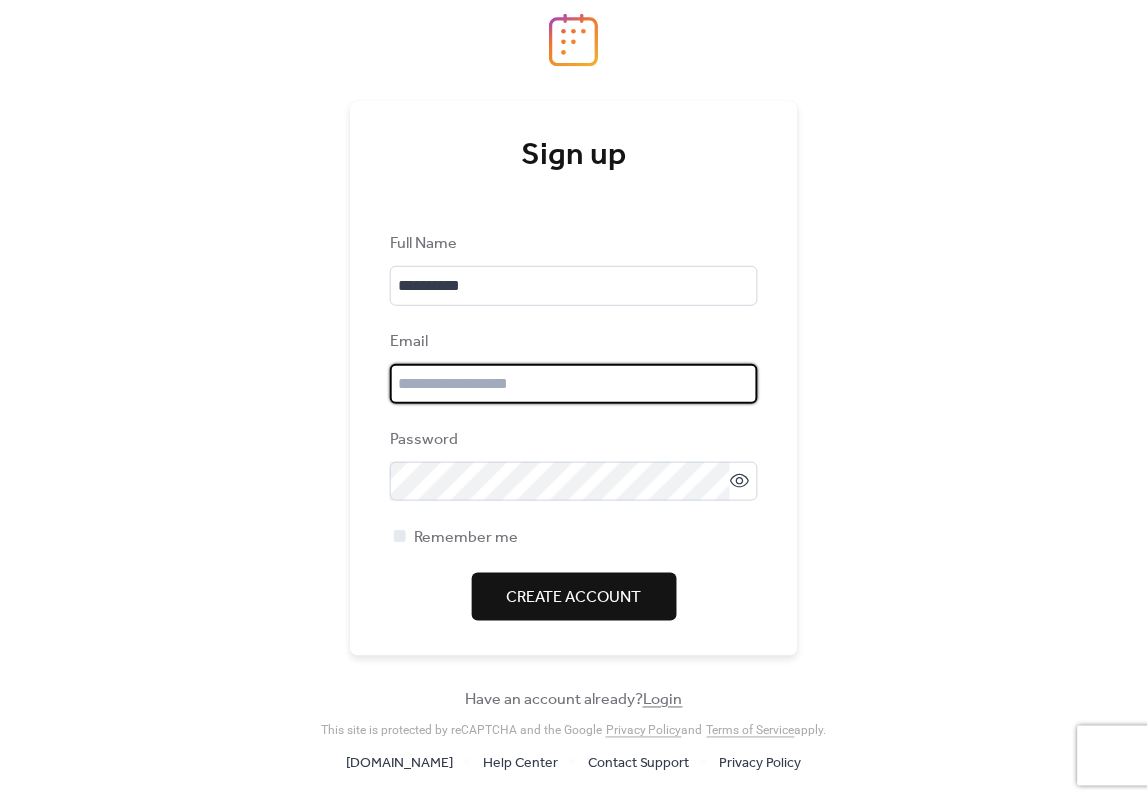 click at bounding box center (574, 384) 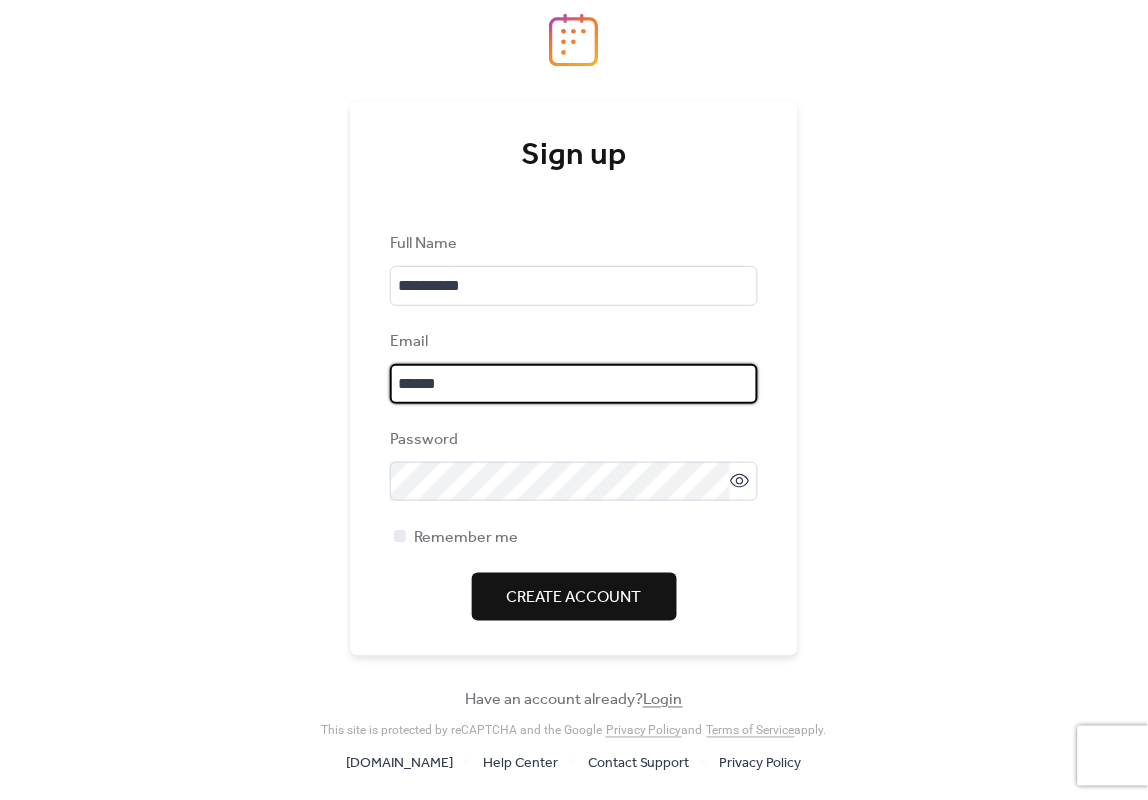 type on "**********" 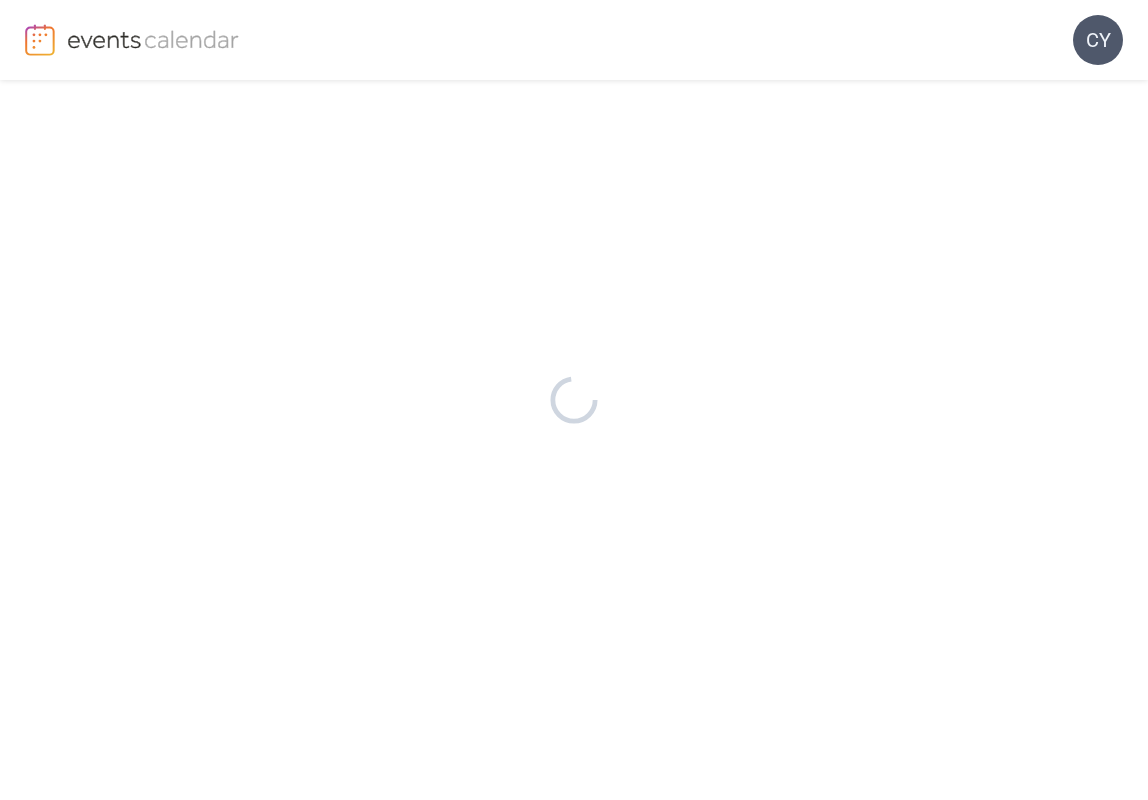 scroll, scrollTop: 0, scrollLeft: 0, axis: both 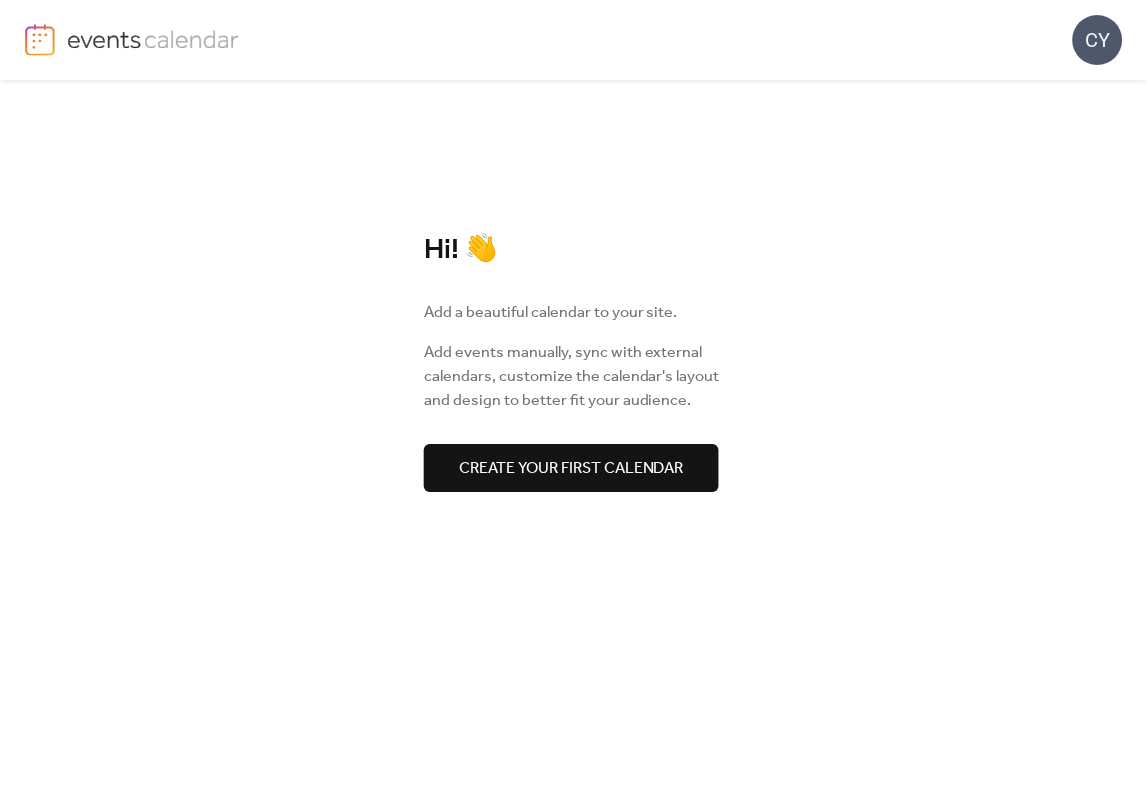 click on "Create your first calendar" at bounding box center (571, 469) 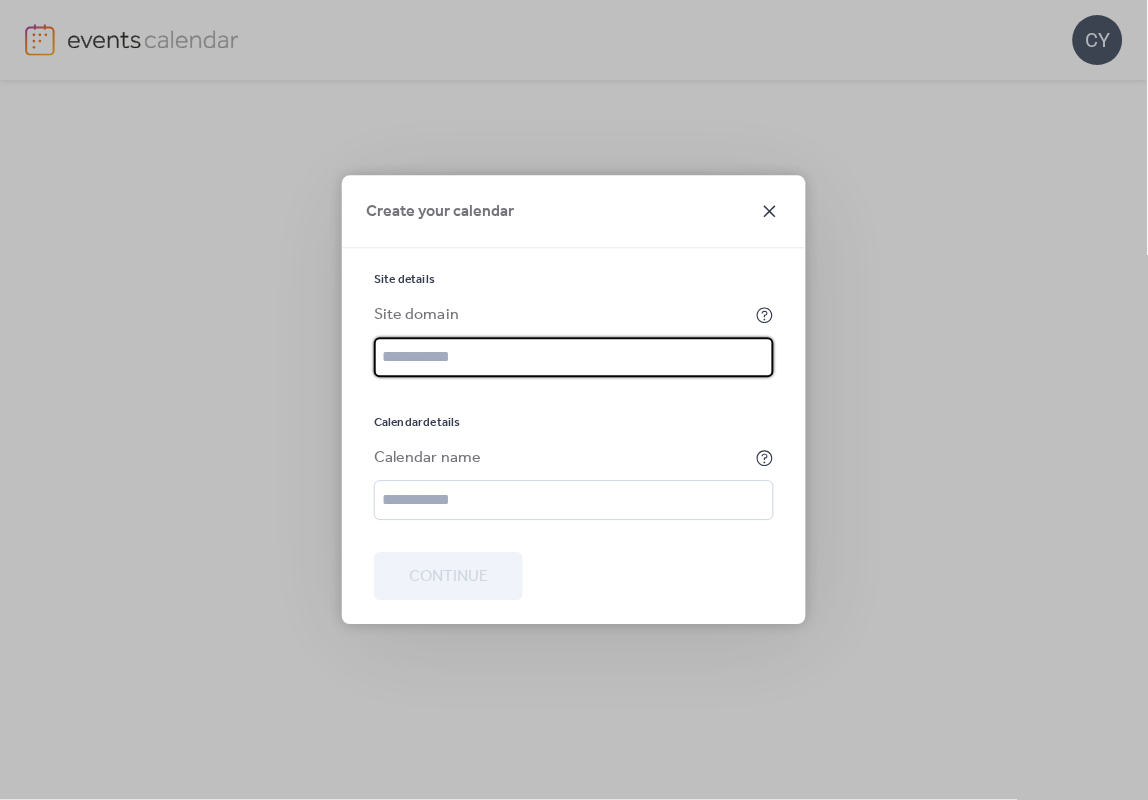 click 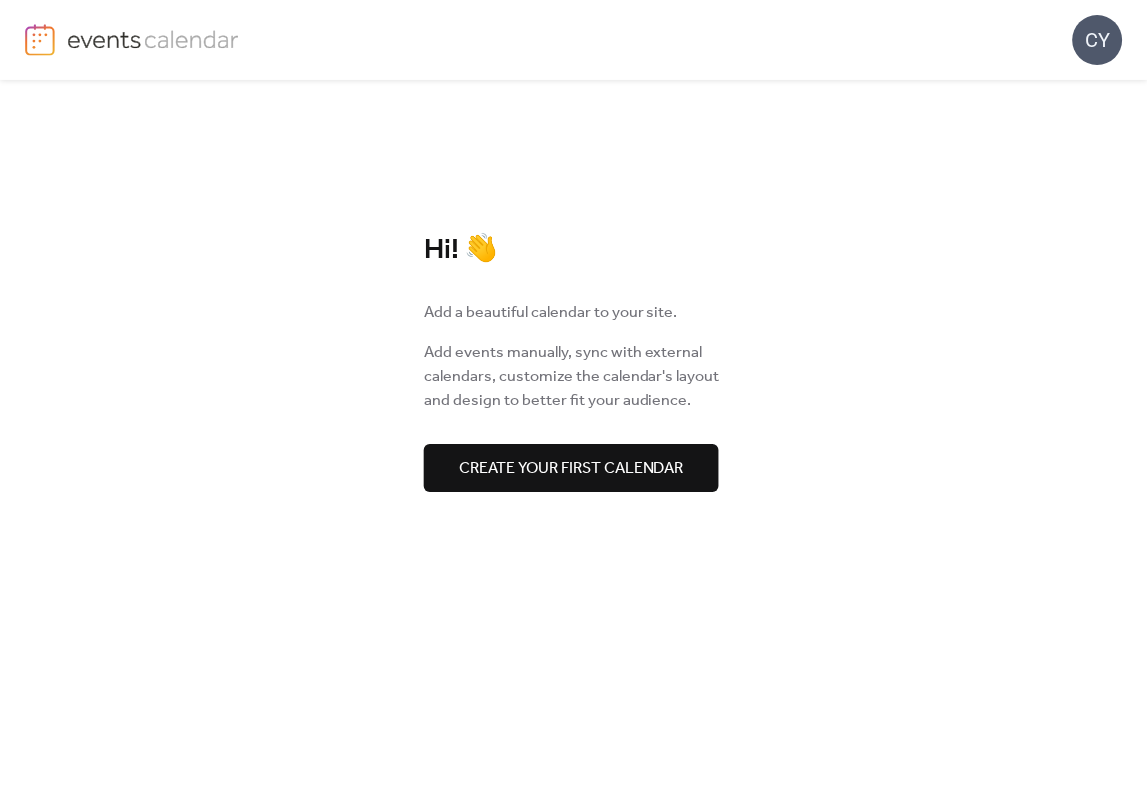 click on "CY" at bounding box center [1098, 40] 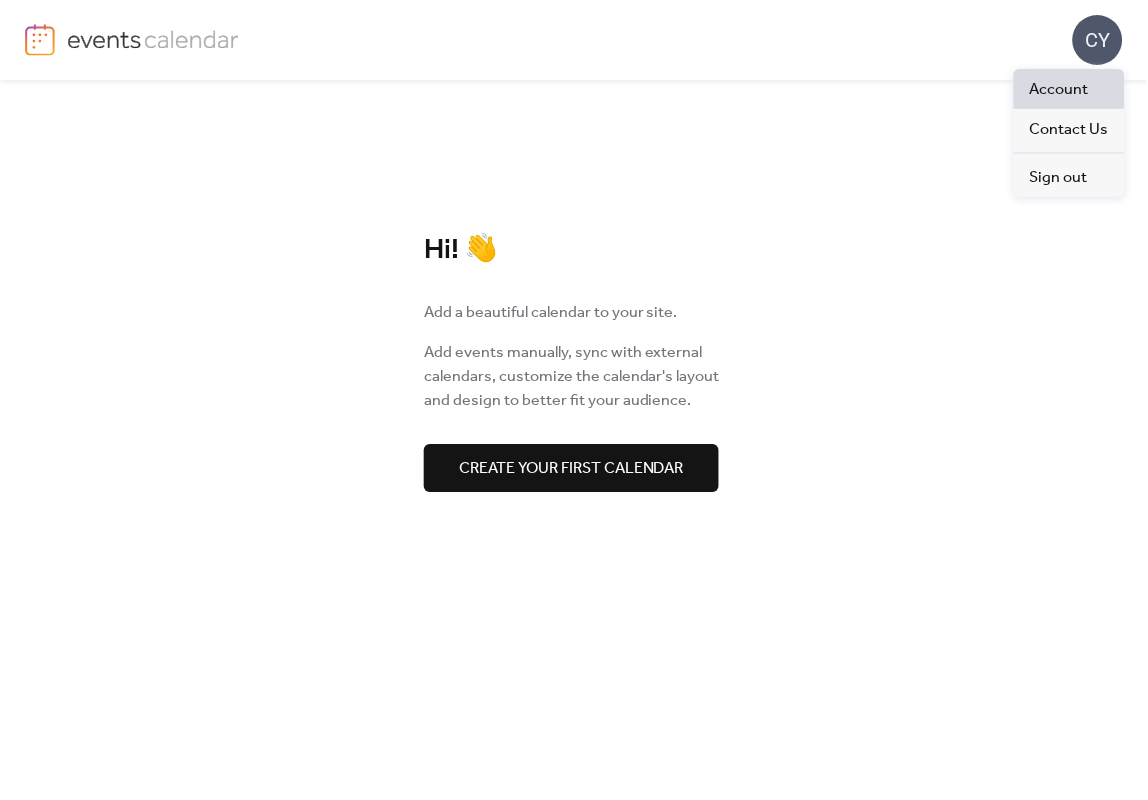 click on "Account" at bounding box center (1059, 90) 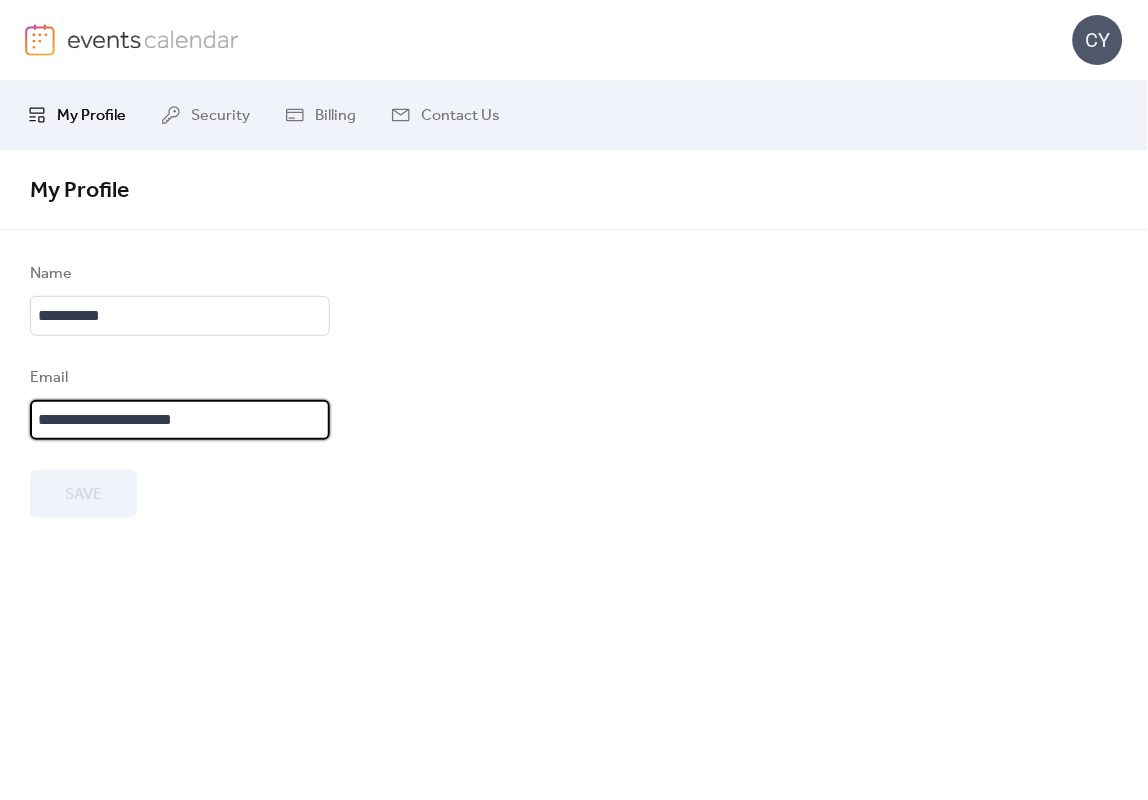 drag, startPoint x: 253, startPoint y: 420, endPoint x: -25, endPoint y: 420, distance: 278 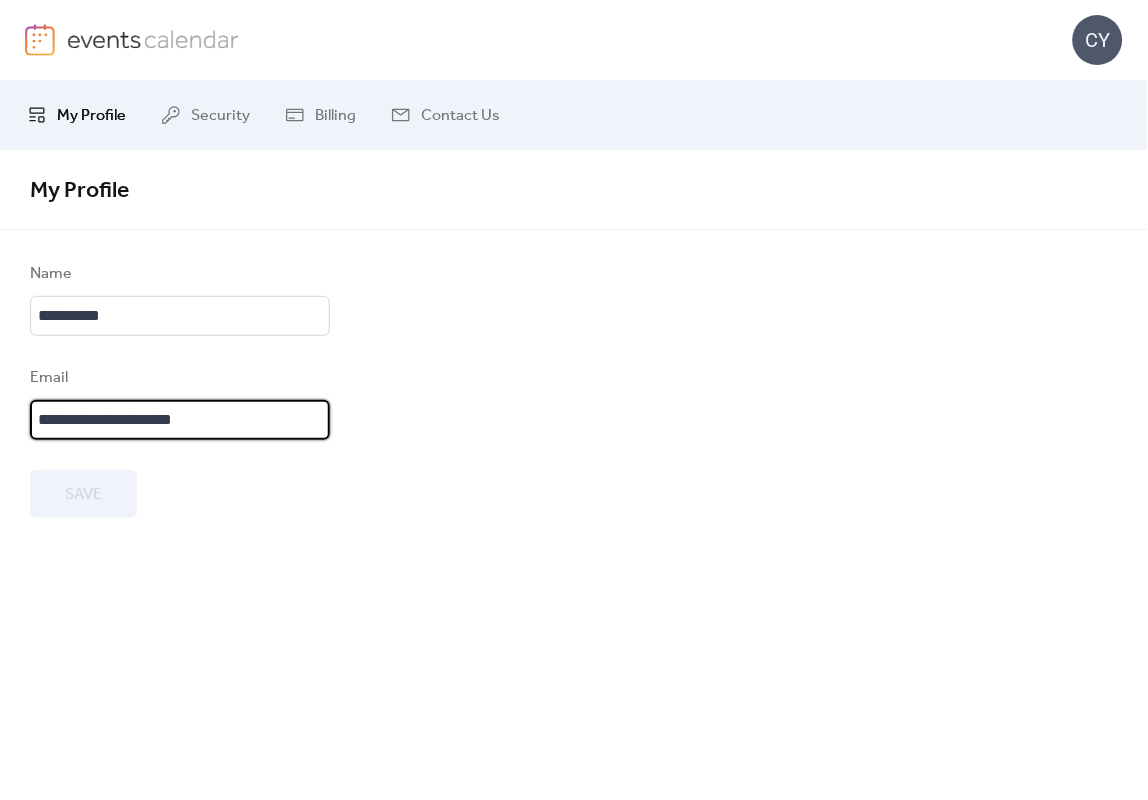 click on "**********" at bounding box center (574, 390) 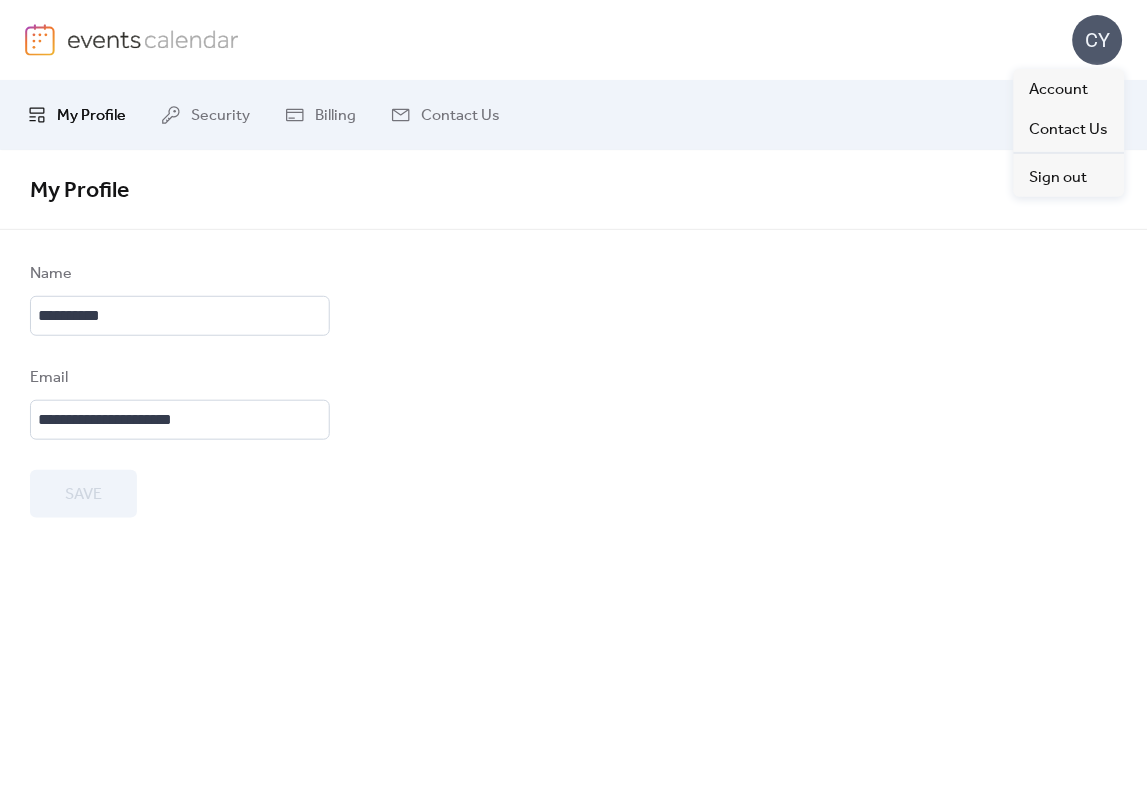 click on "CY" at bounding box center (1098, 40) 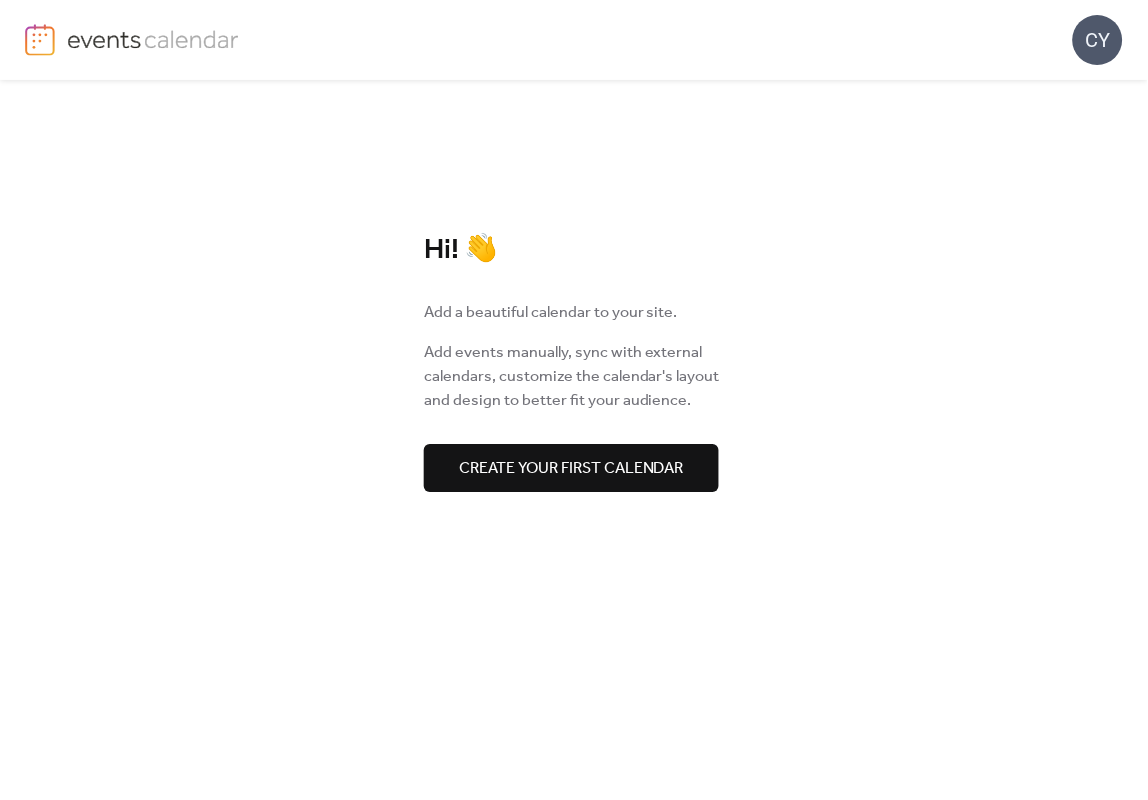 click on "CY" at bounding box center (1098, 40) 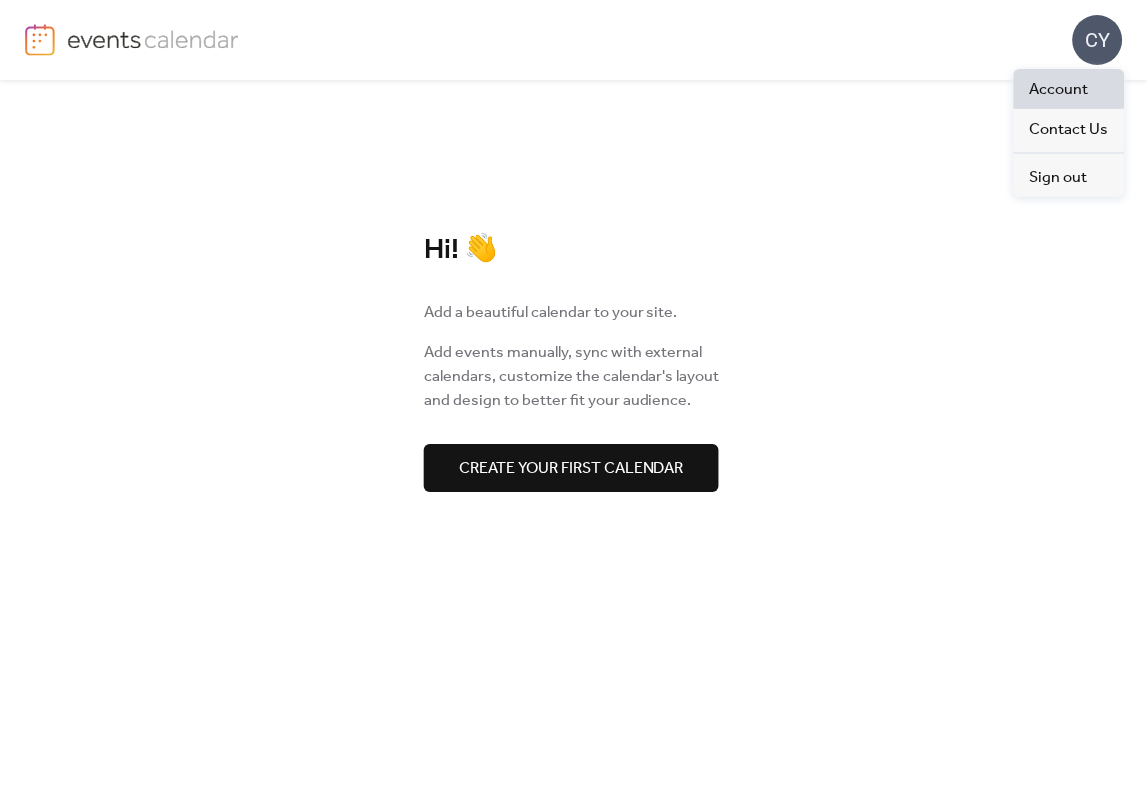 click on "Account" at bounding box center [1059, 90] 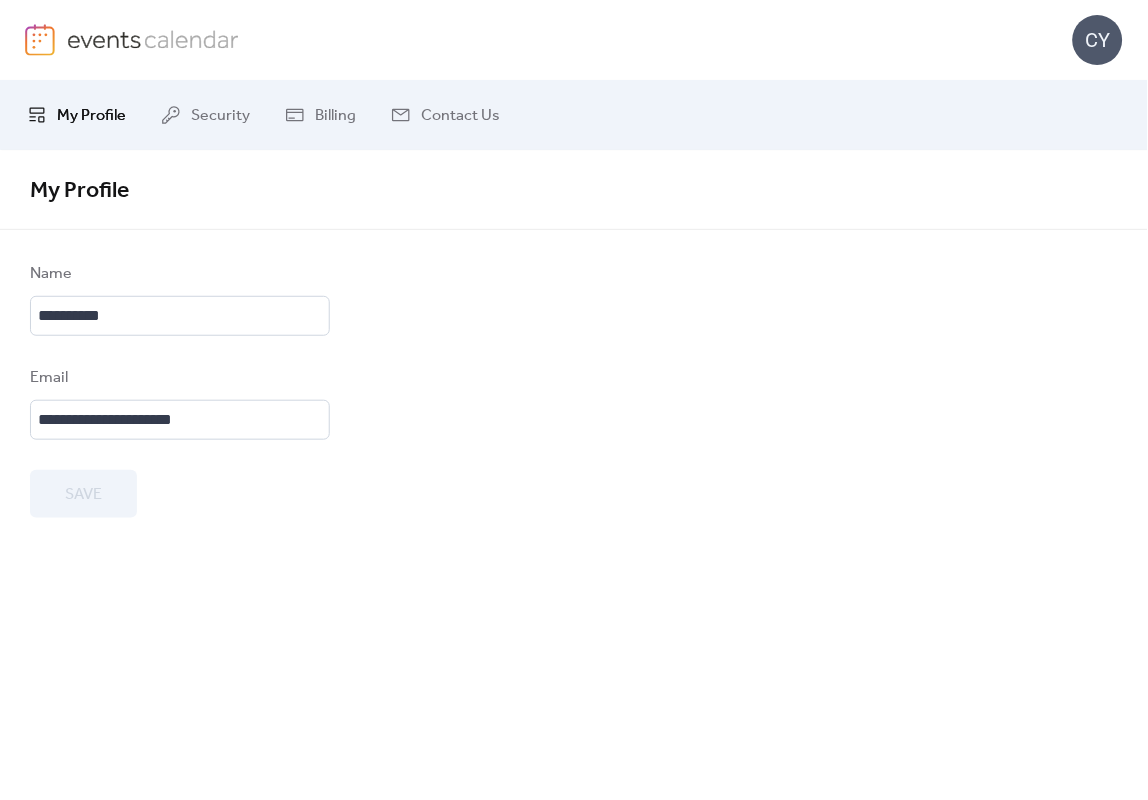 click on "Save" at bounding box center (180, 494) 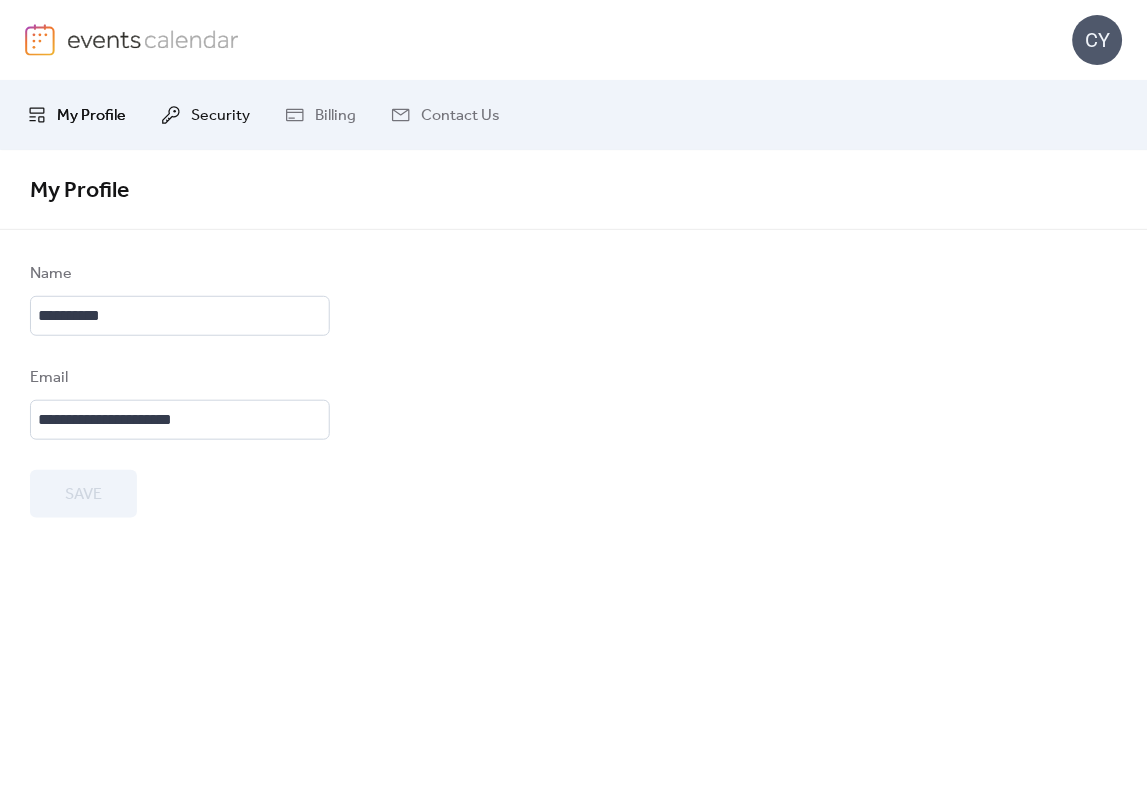 click on "Security" at bounding box center (220, 116) 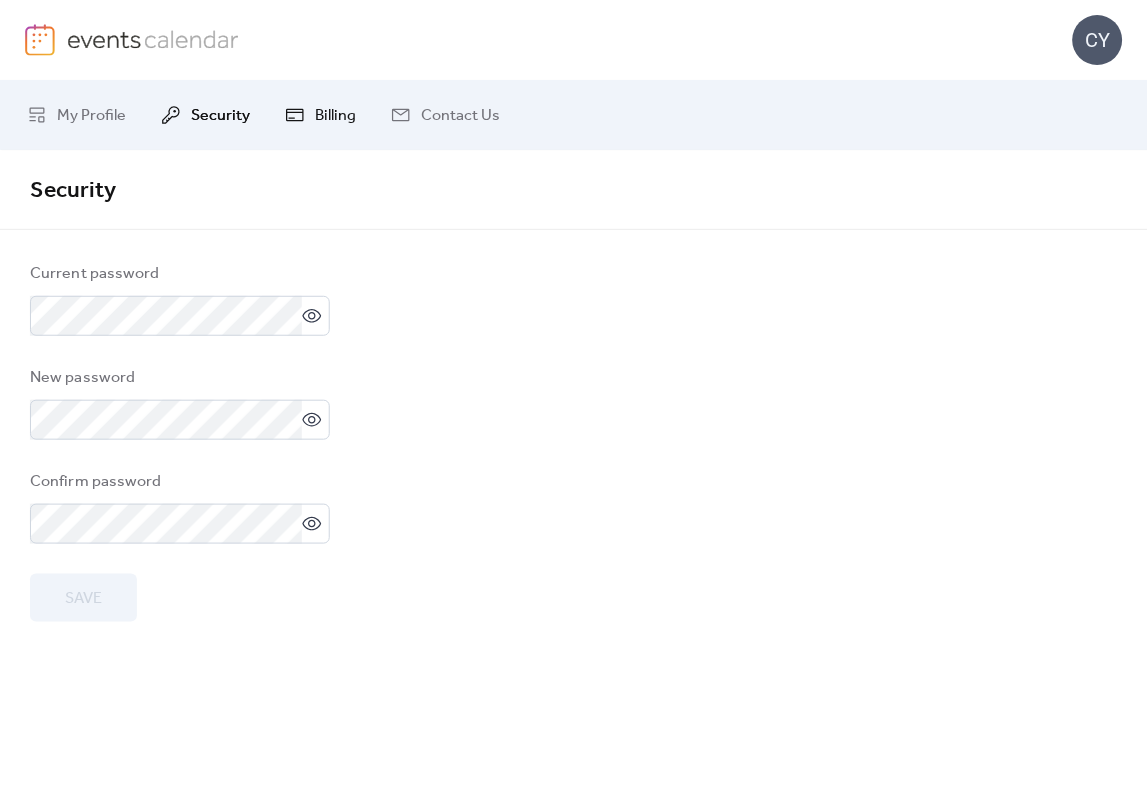 click on "Billing" at bounding box center (320, 115) 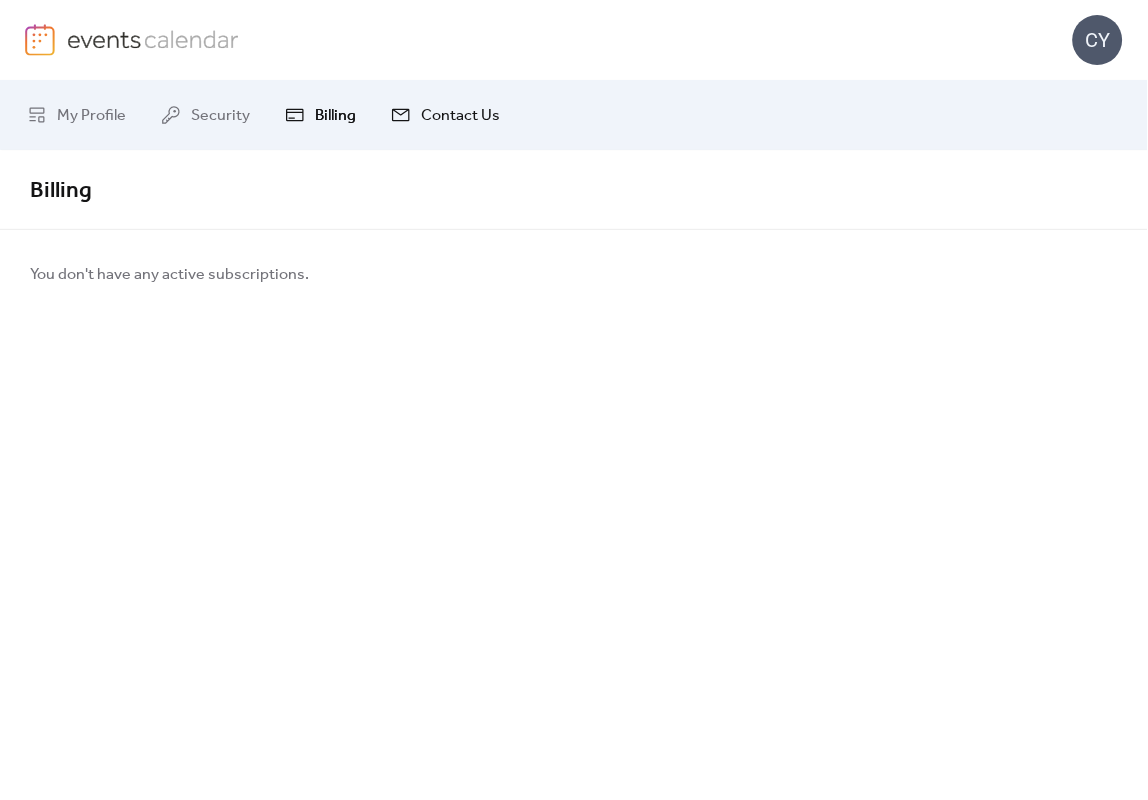 click on "Contact Us" at bounding box center (445, 115) 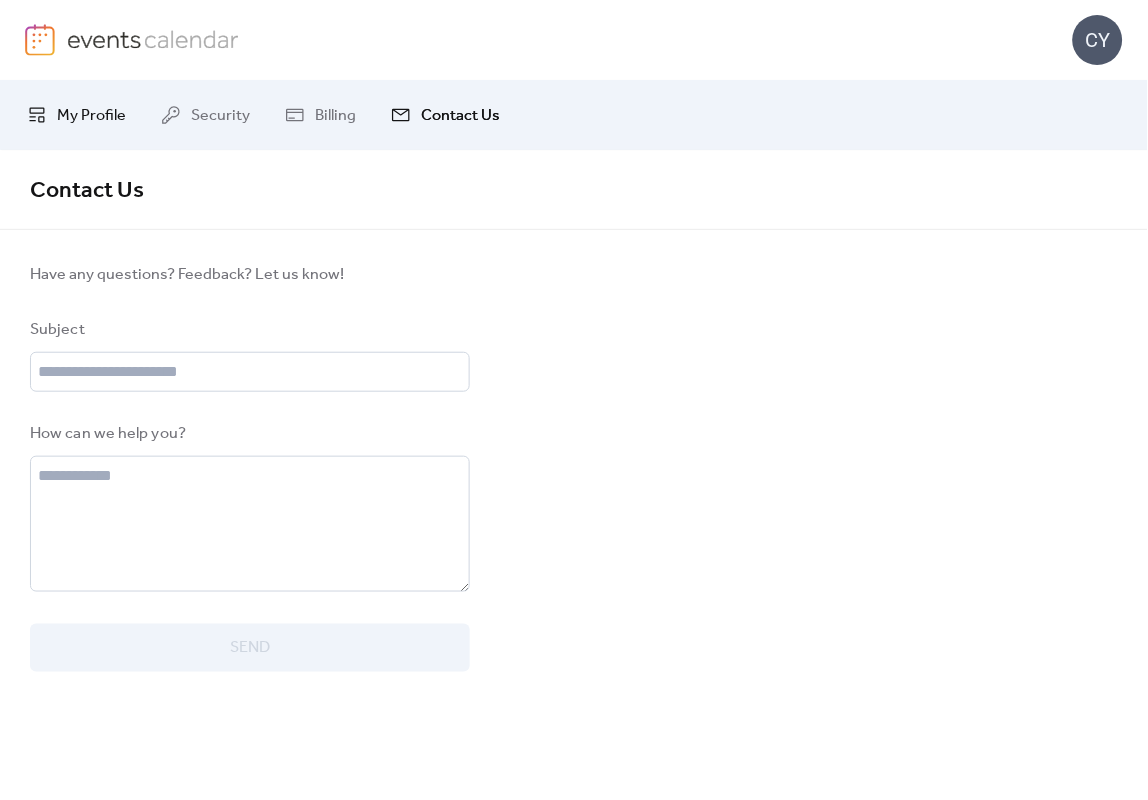 click on "My Profile" at bounding box center [91, 116] 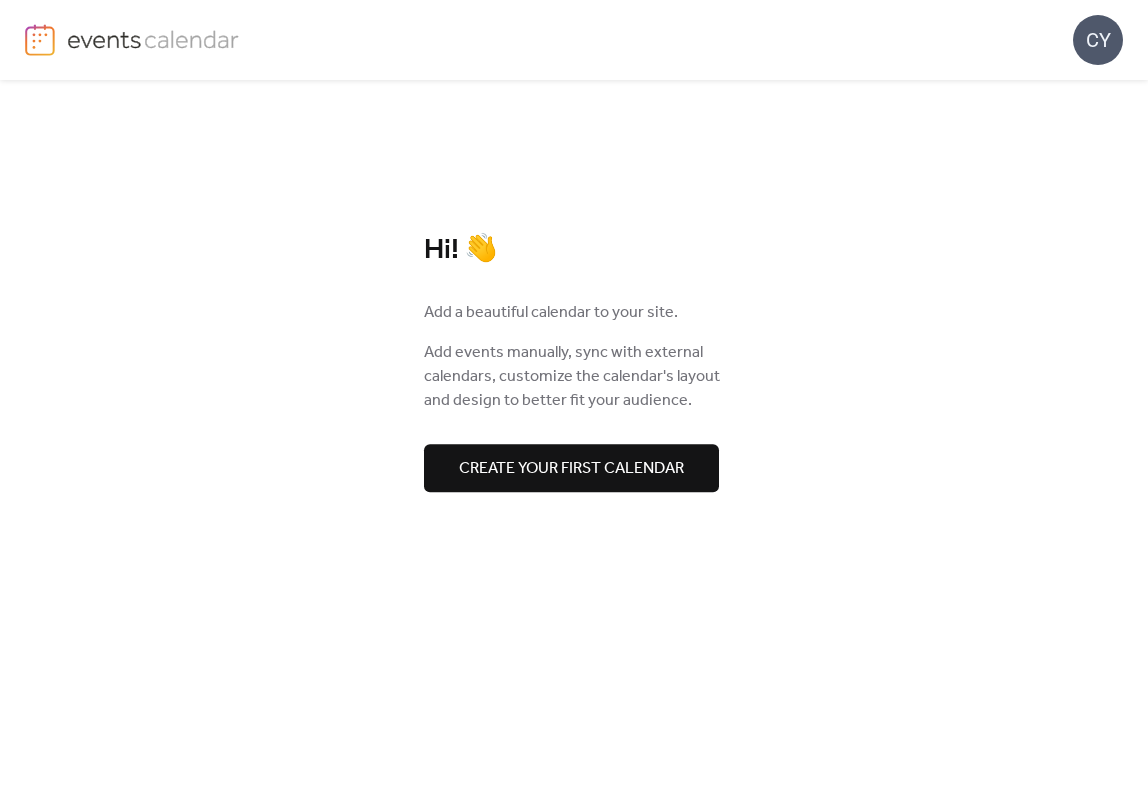 scroll, scrollTop: 0, scrollLeft: 0, axis: both 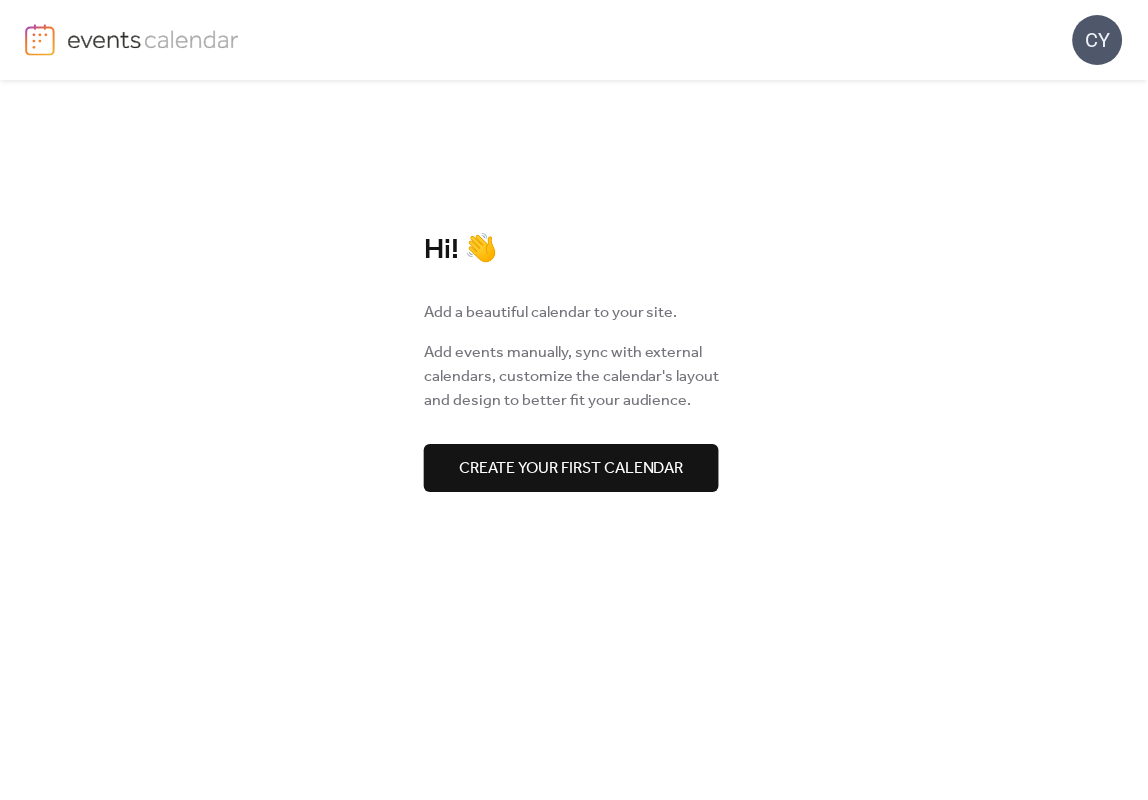 click on "Create your first calendar" at bounding box center [571, 469] 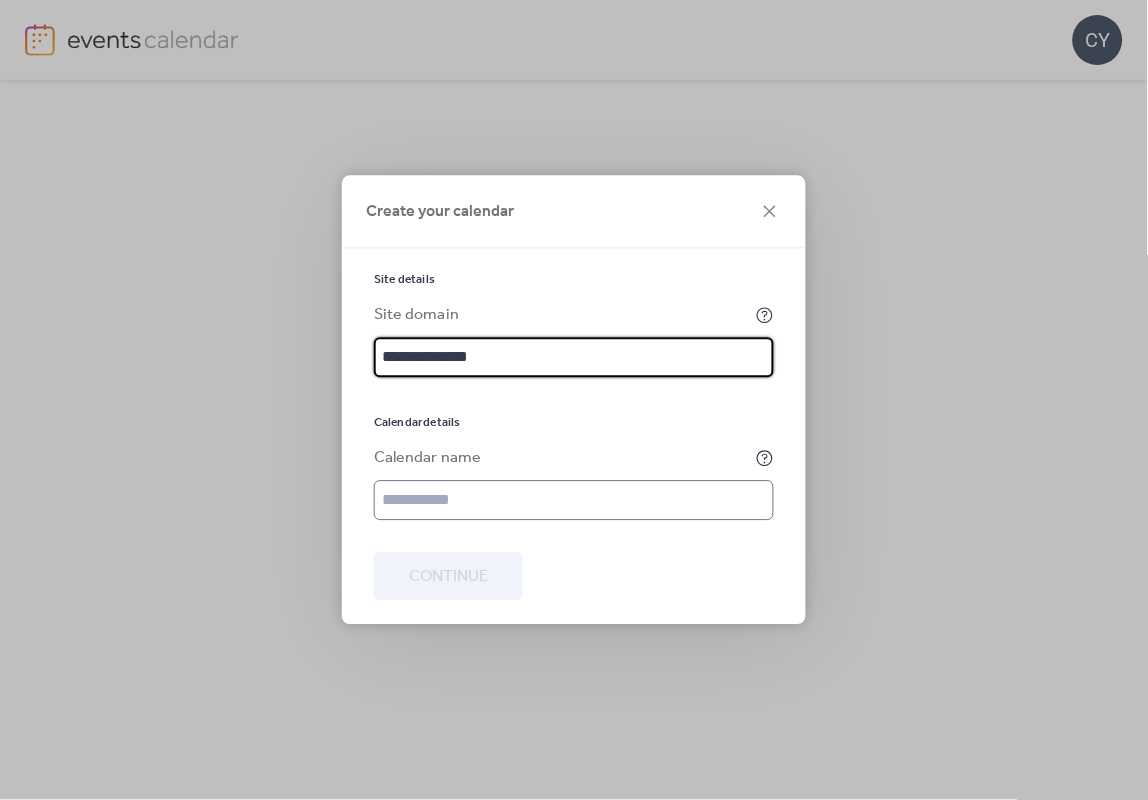 type on "**********" 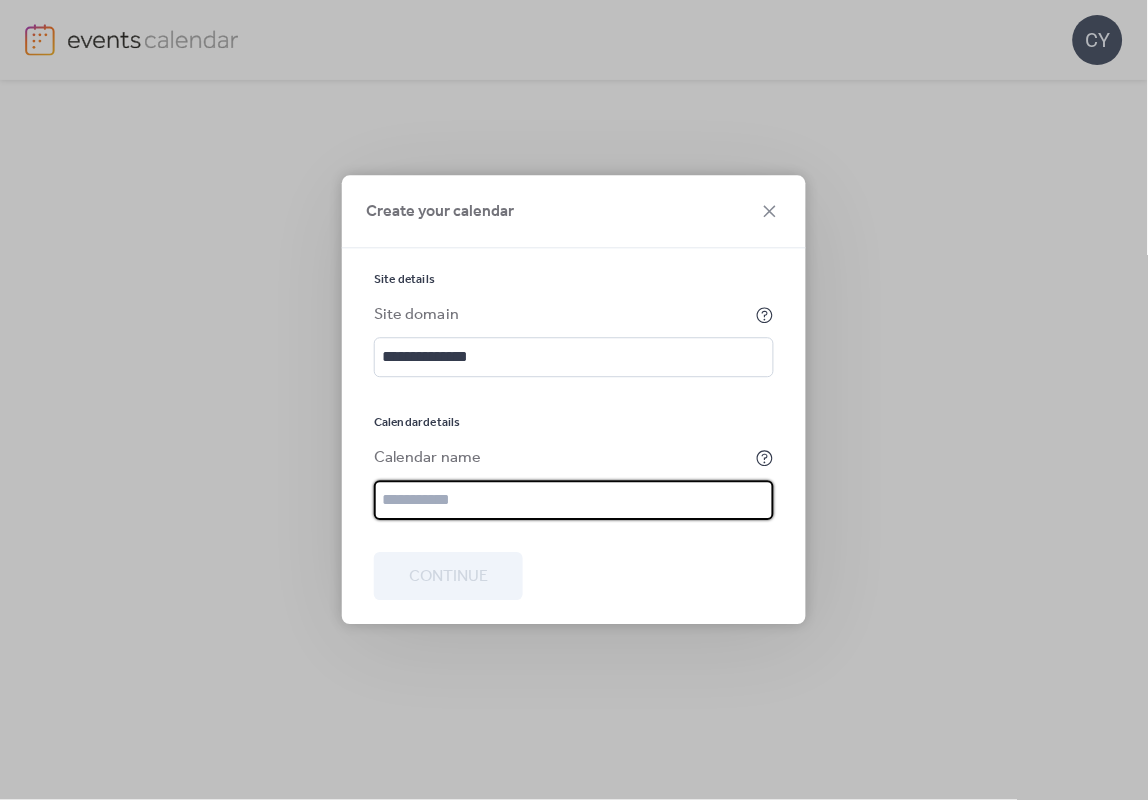 click at bounding box center [574, 501] 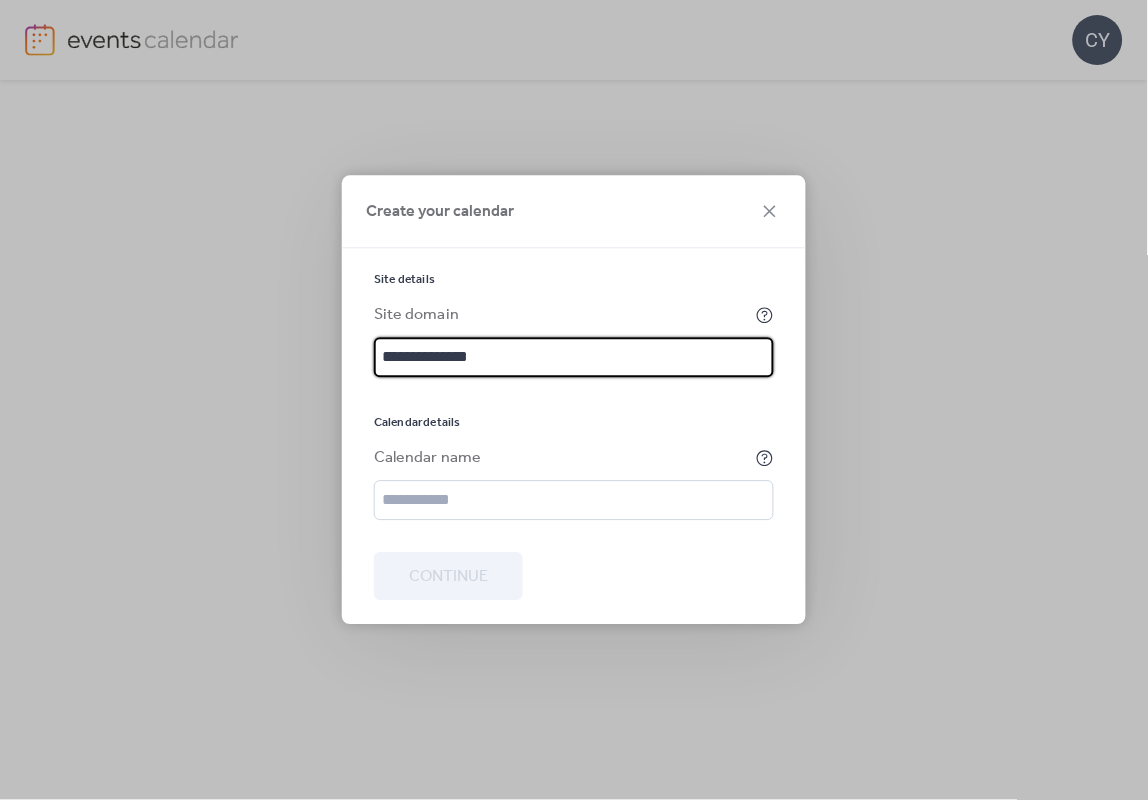 drag, startPoint x: 453, startPoint y: 355, endPoint x: 307, endPoint y: 354, distance: 146.00342 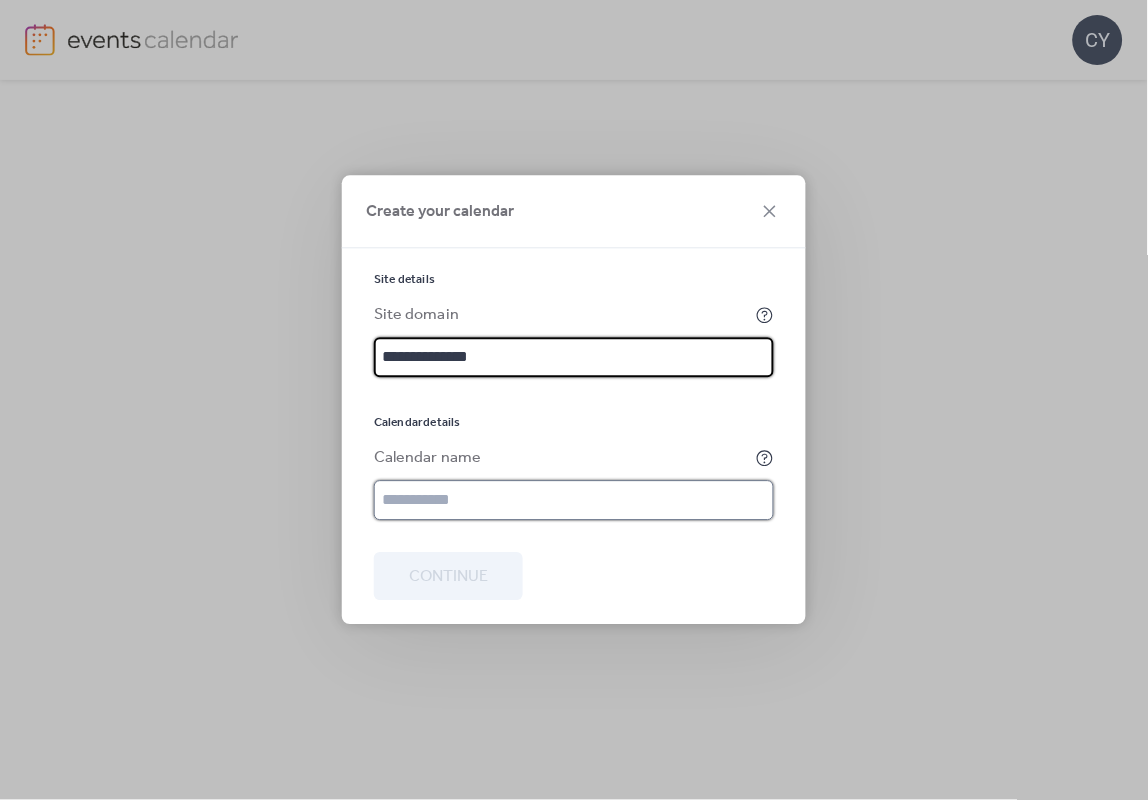 click at bounding box center (574, 501) 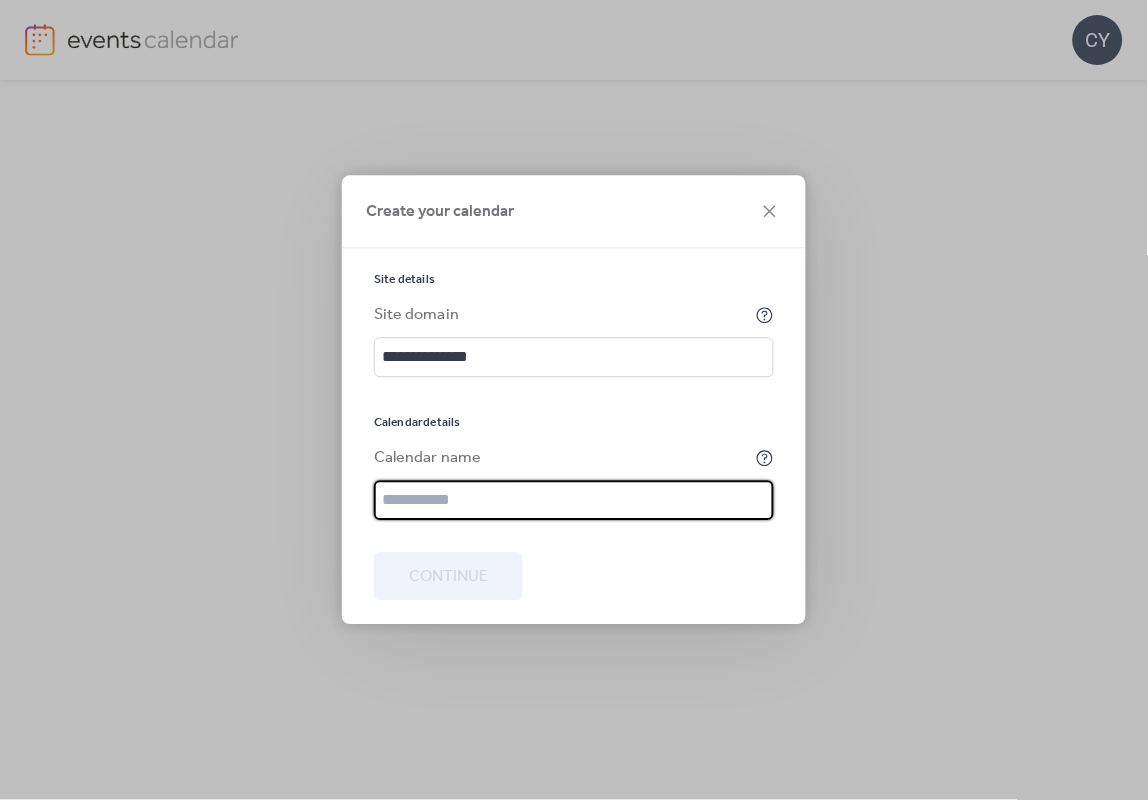 paste on "**********" 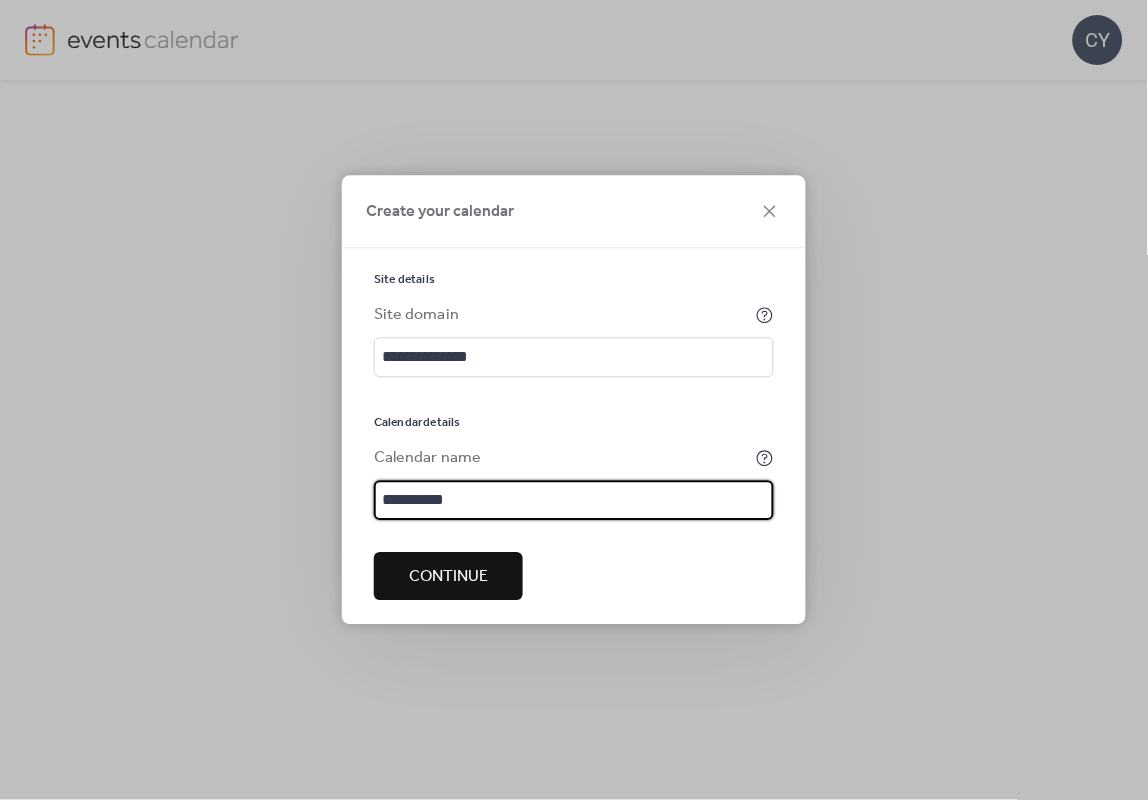 type on "**********" 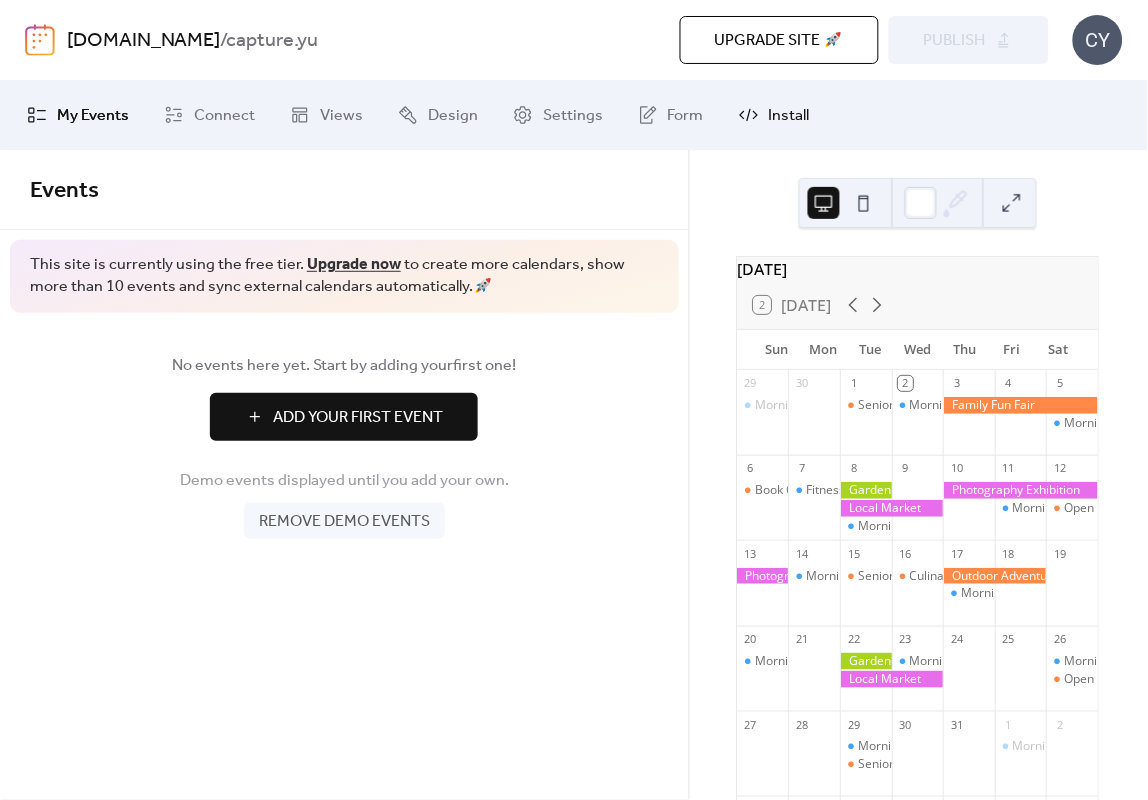 click on "Install" at bounding box center [789, 116] 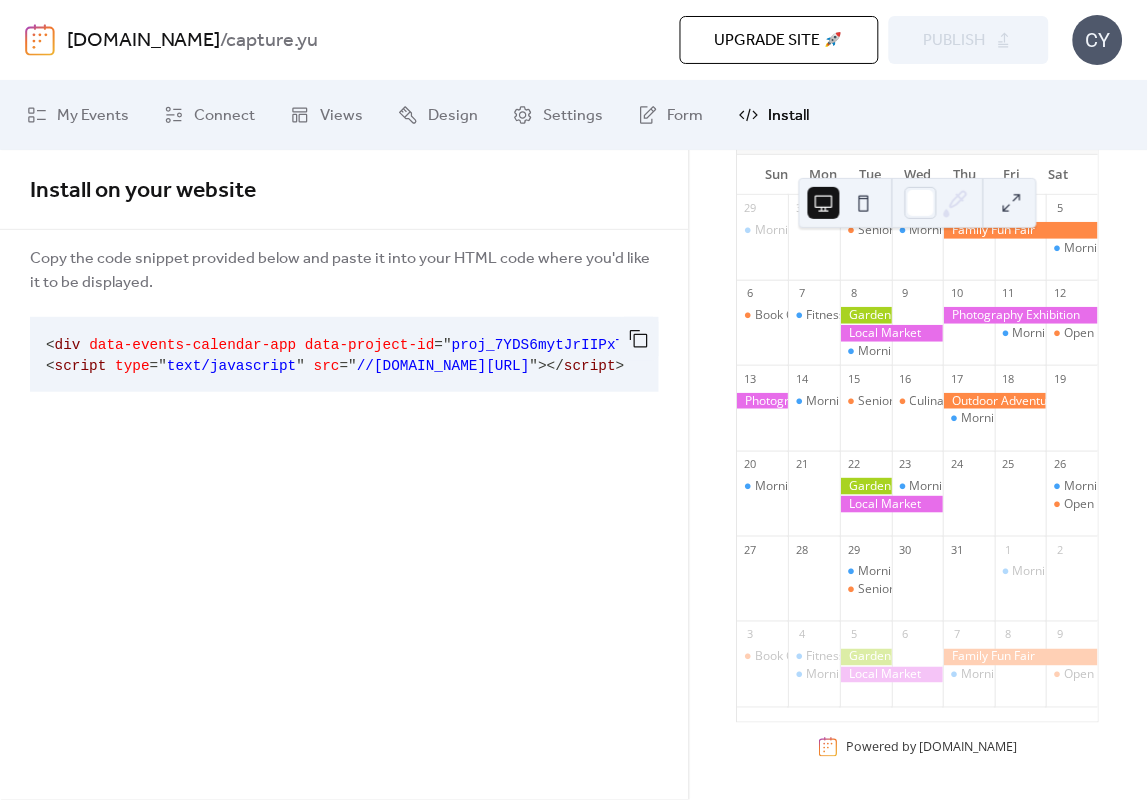 scroll, scrollTop: 0, scrollLeft: 0, axis: both 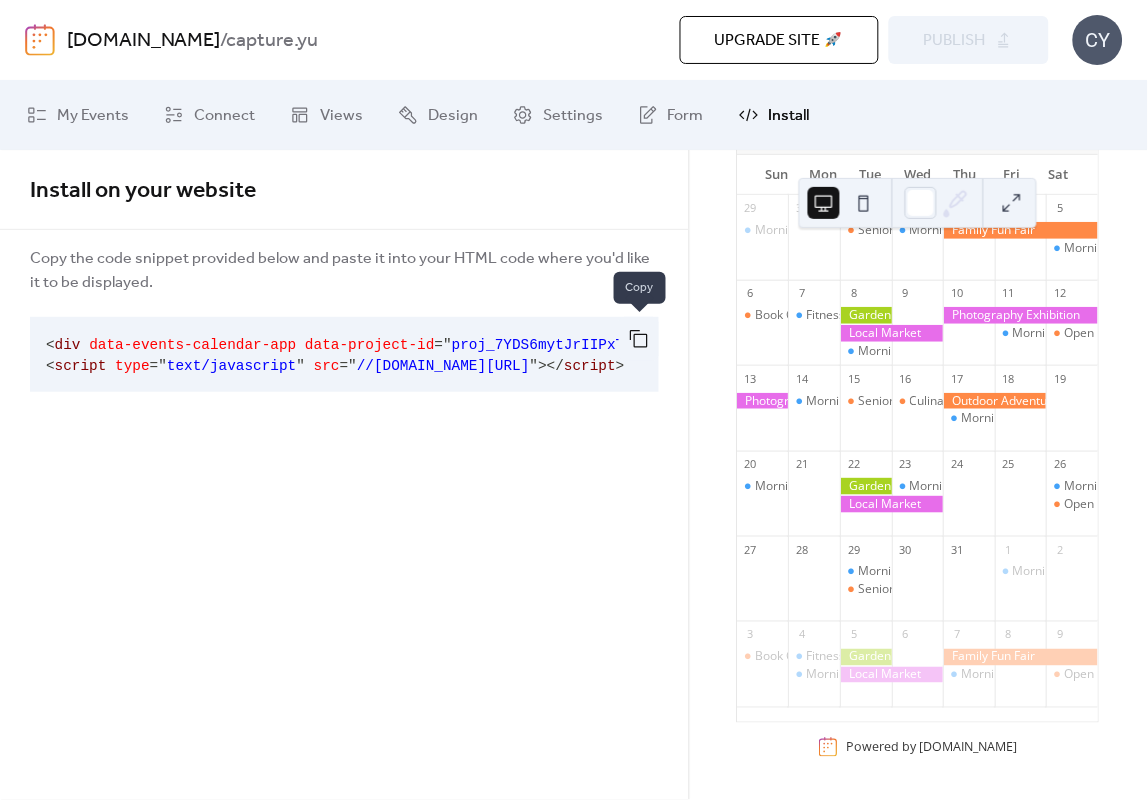 click at bounding box center (639, 339) 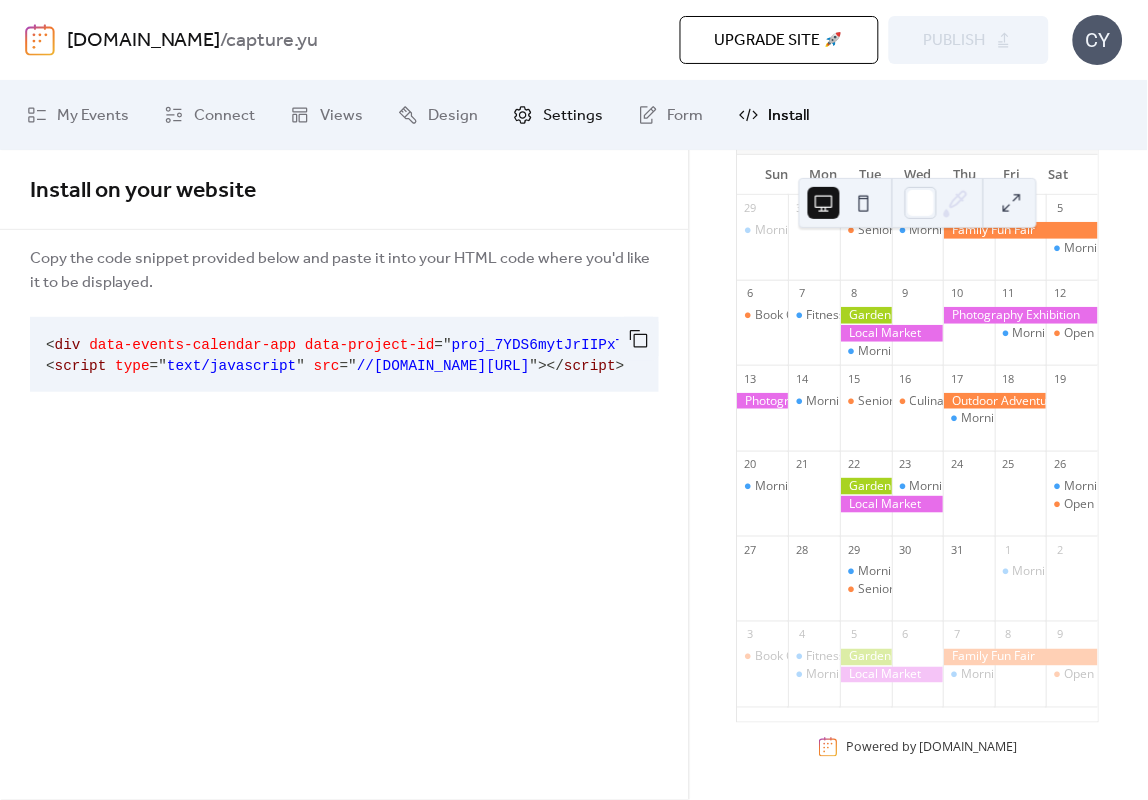 click on "Settings" at bounding box center (573, 116) 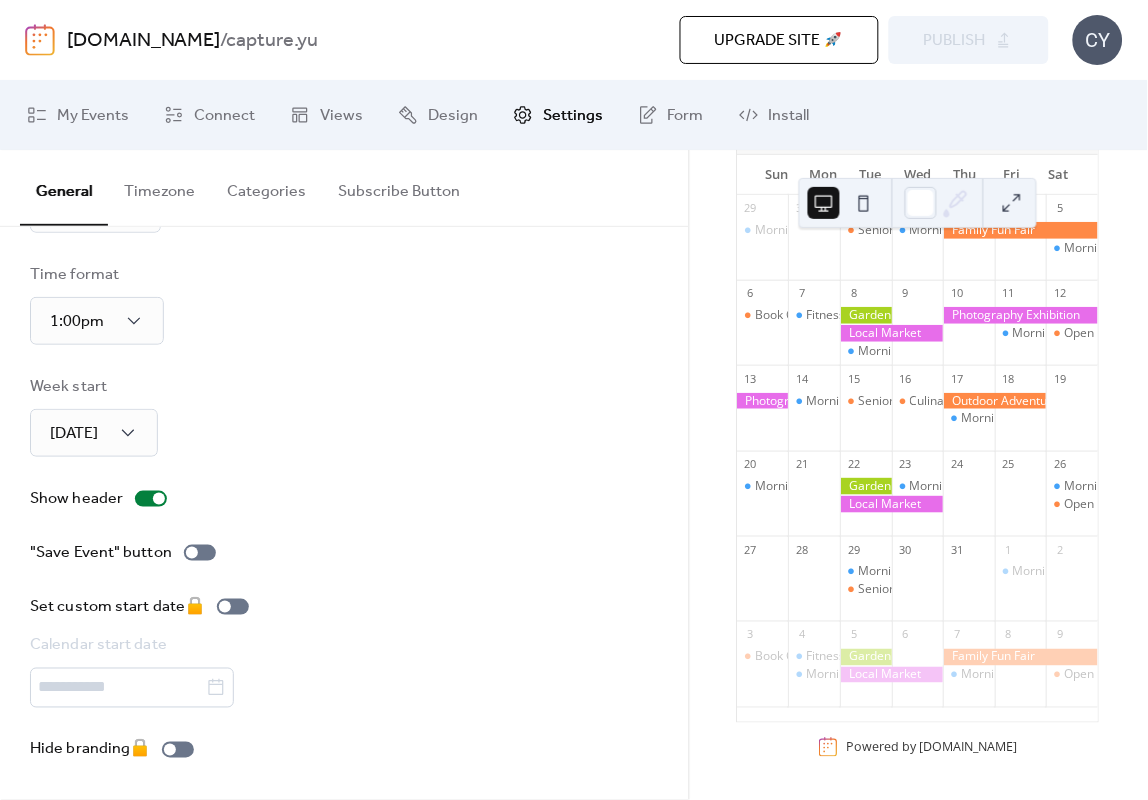 scroll, scrollTop: 0, scrollLeft: 0, axis: both 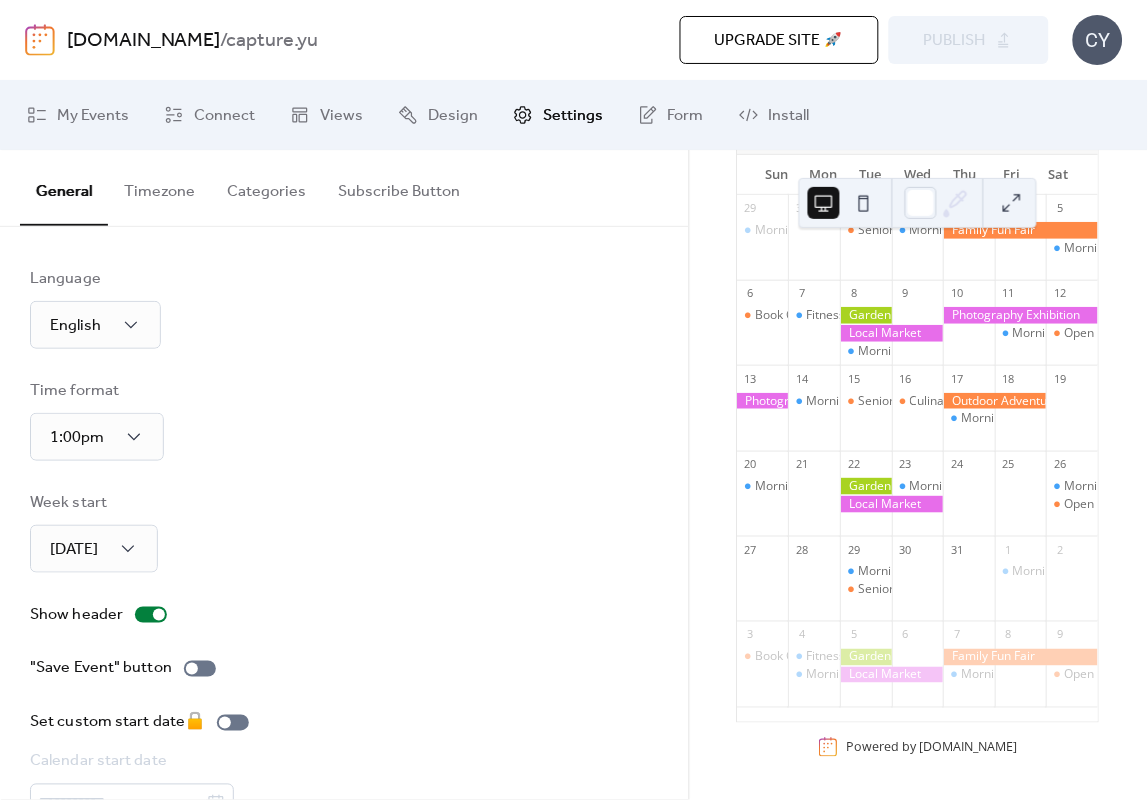 click on "Subscribe Button" at bounding box center (399, 187) 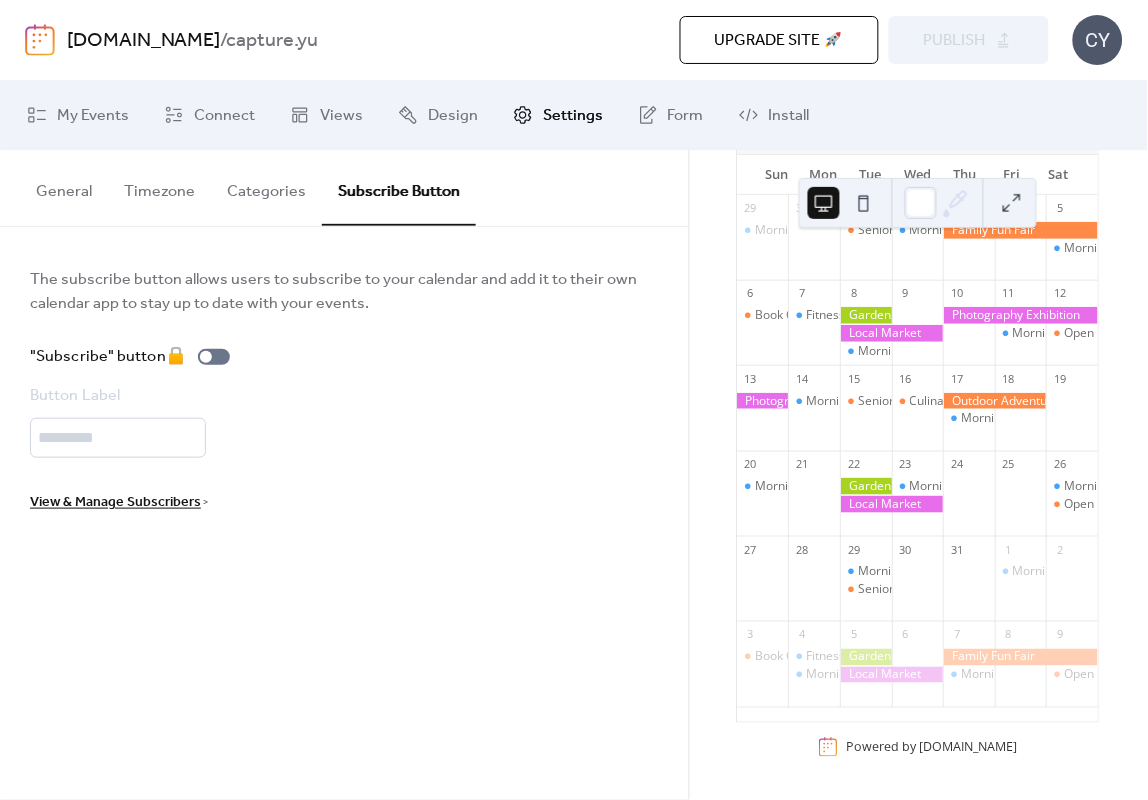 click on "Categories" at bounding box center [266, 187] 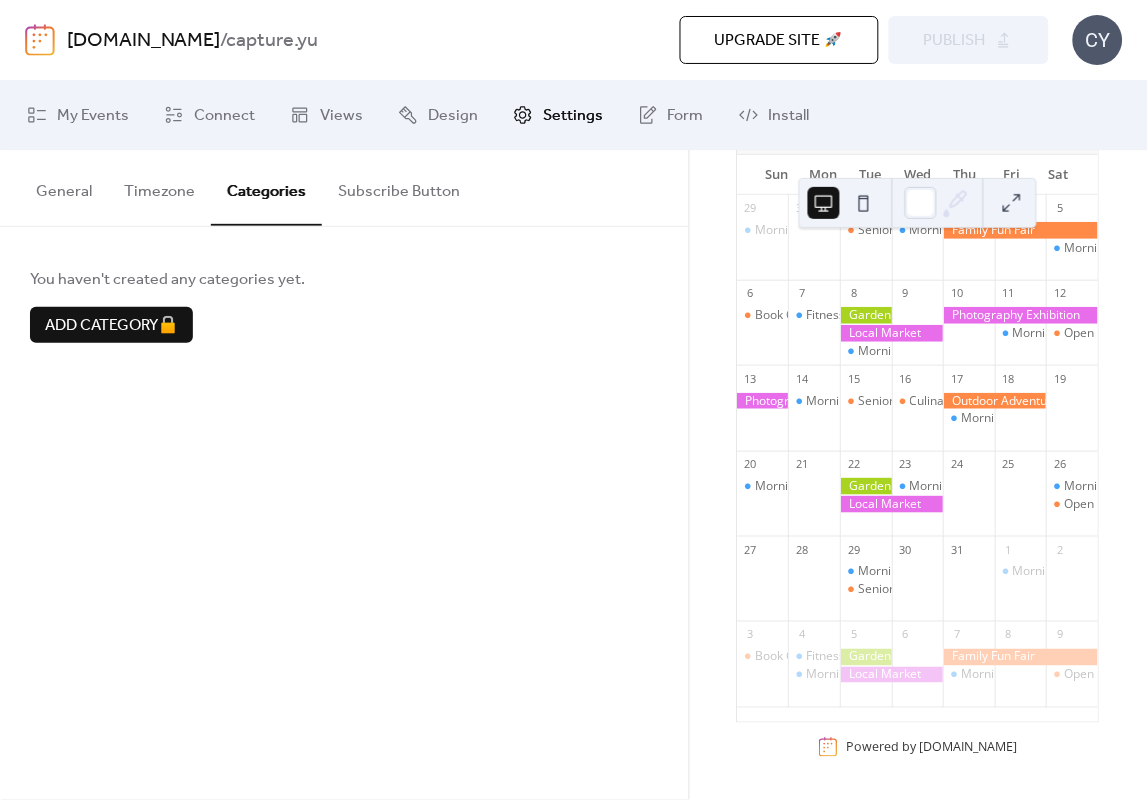 click on "Timezone" at bounding box center (159, 187) 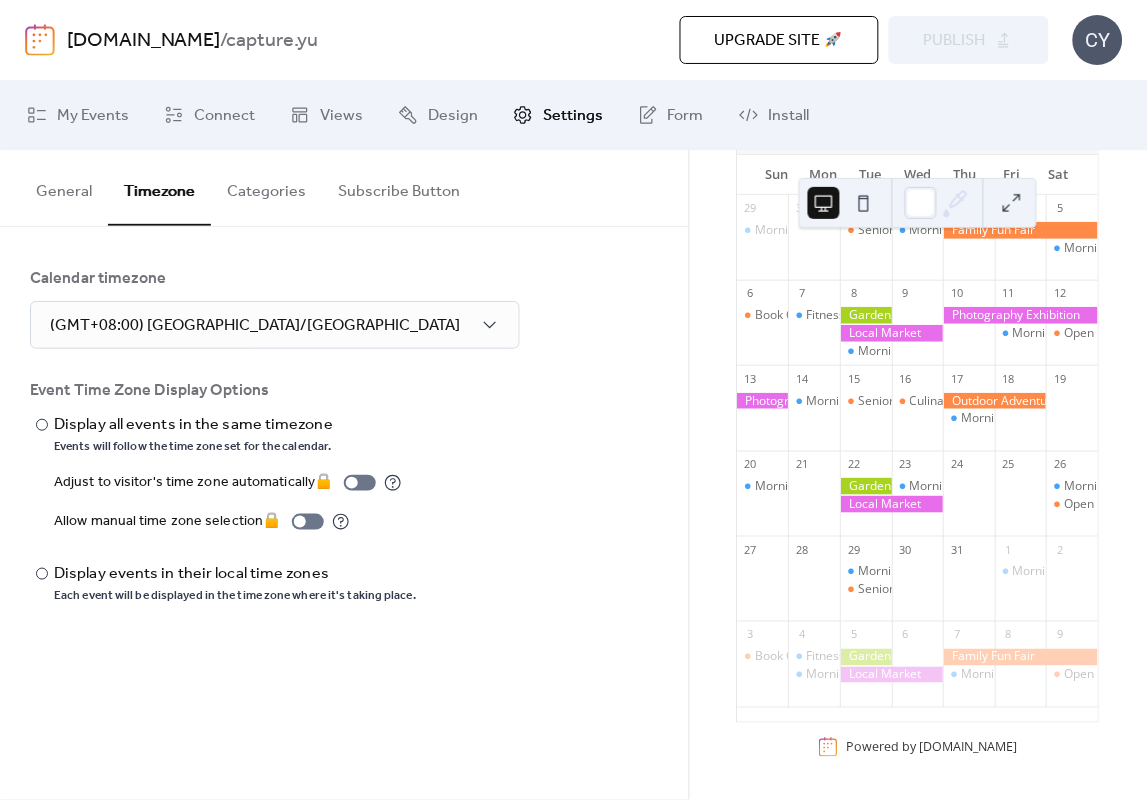 click on "General" at bounding box center [64, 187] 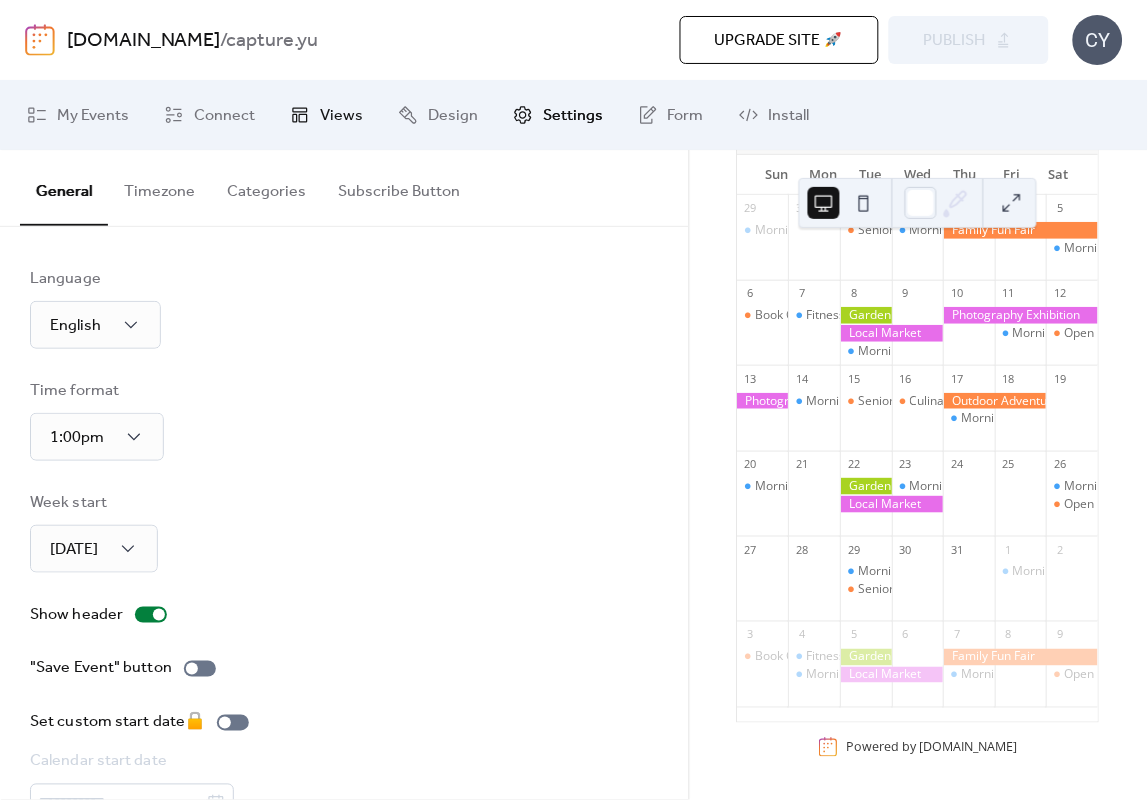 click on "Views" at bounding box center [341, 116] 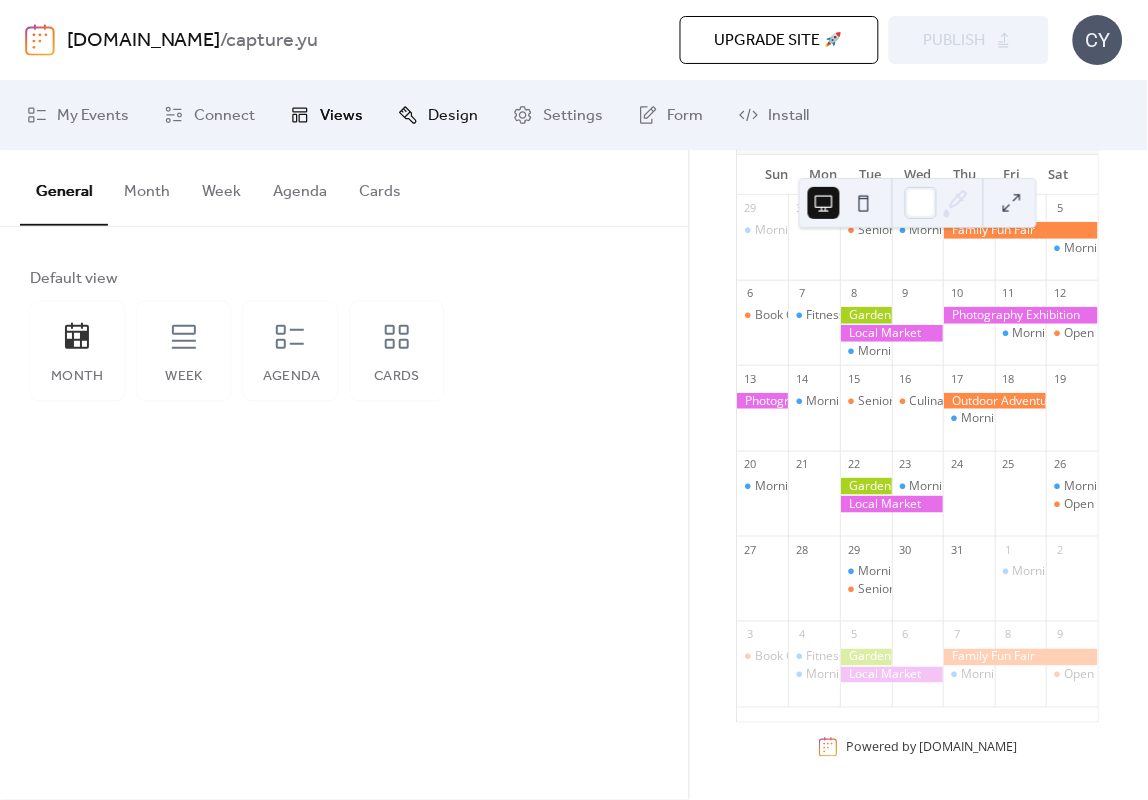 click 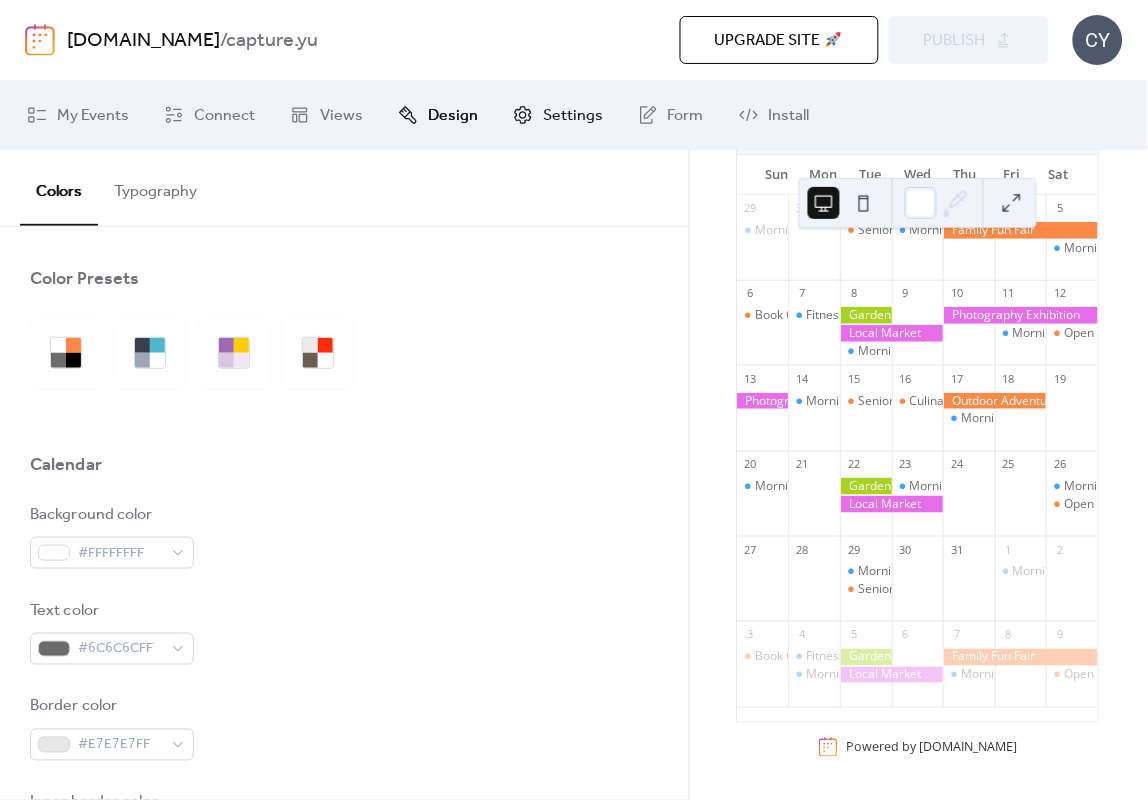 click on "Settings" at bounding box center [573, 116] 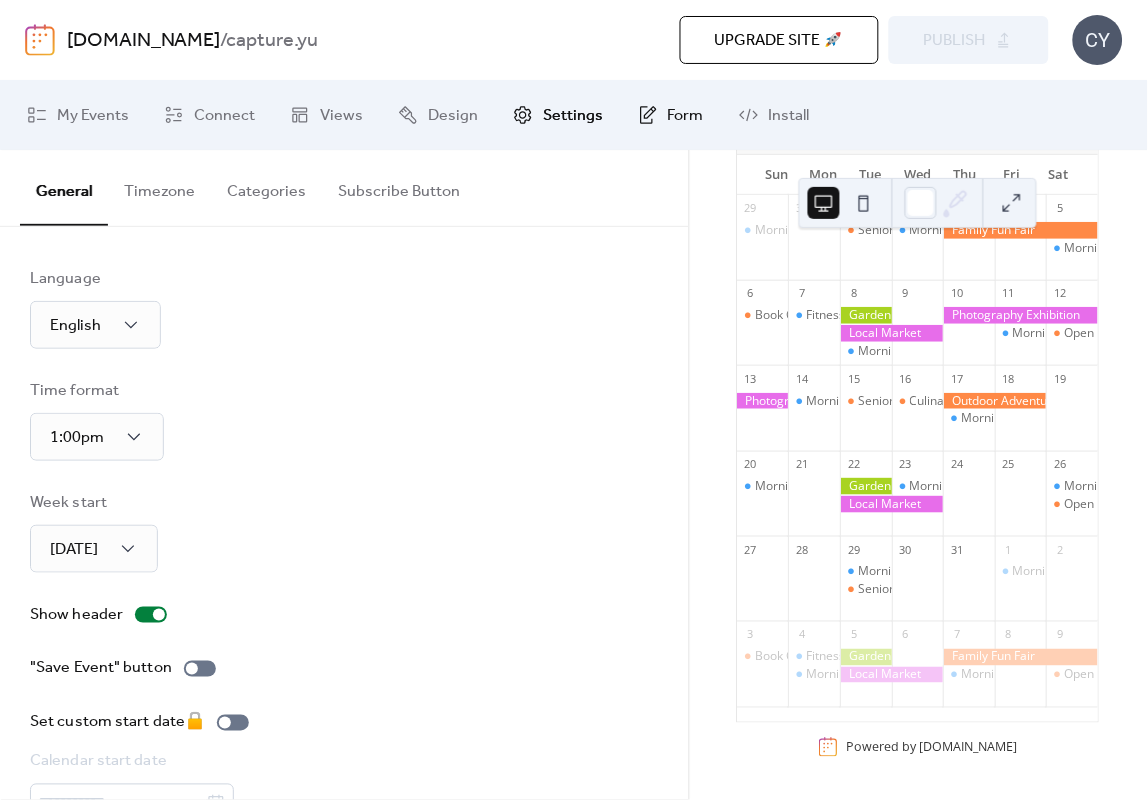 click 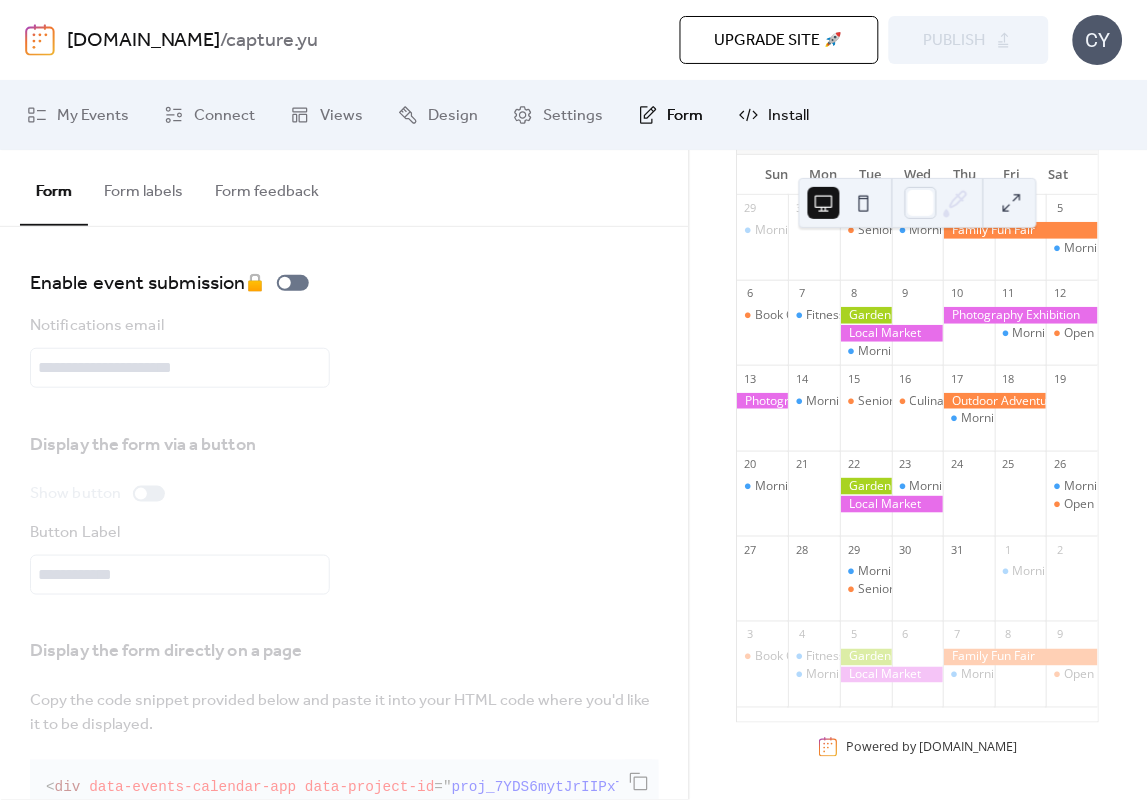 click on "Install" at bounding box center [789, 116] 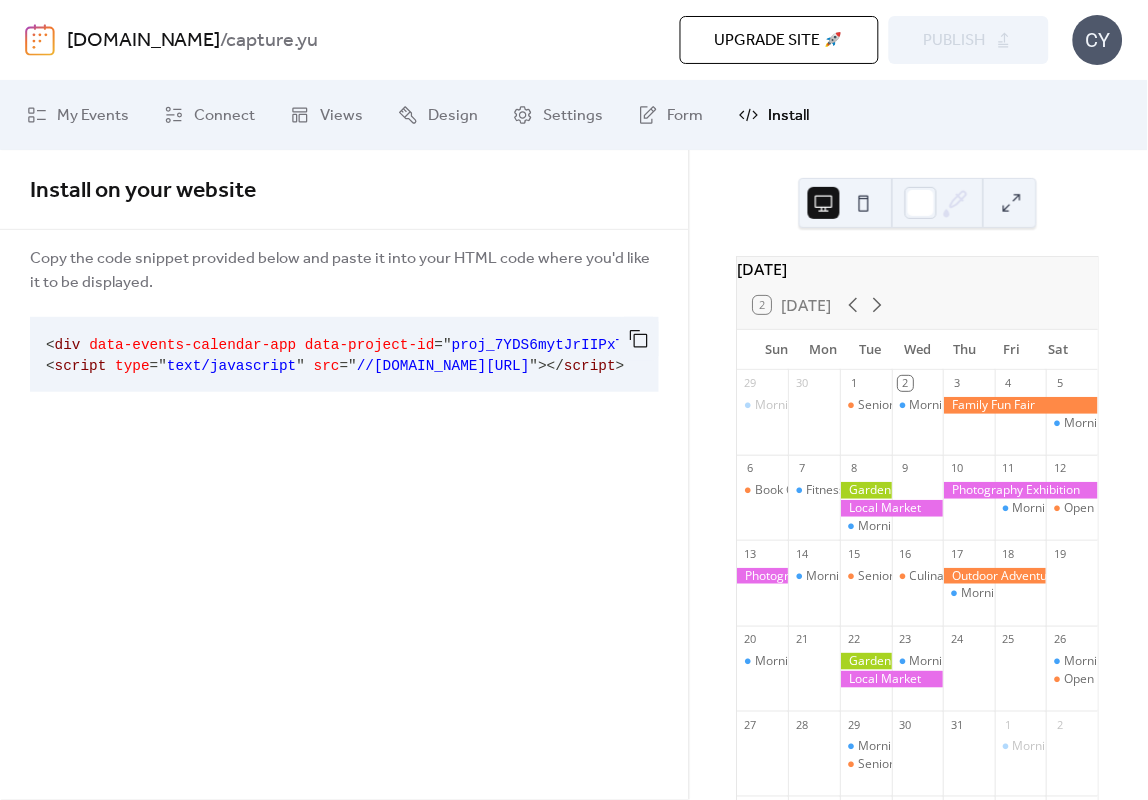 scroll, scrollTop: 186, scrollLeft: 0, axis: vertical 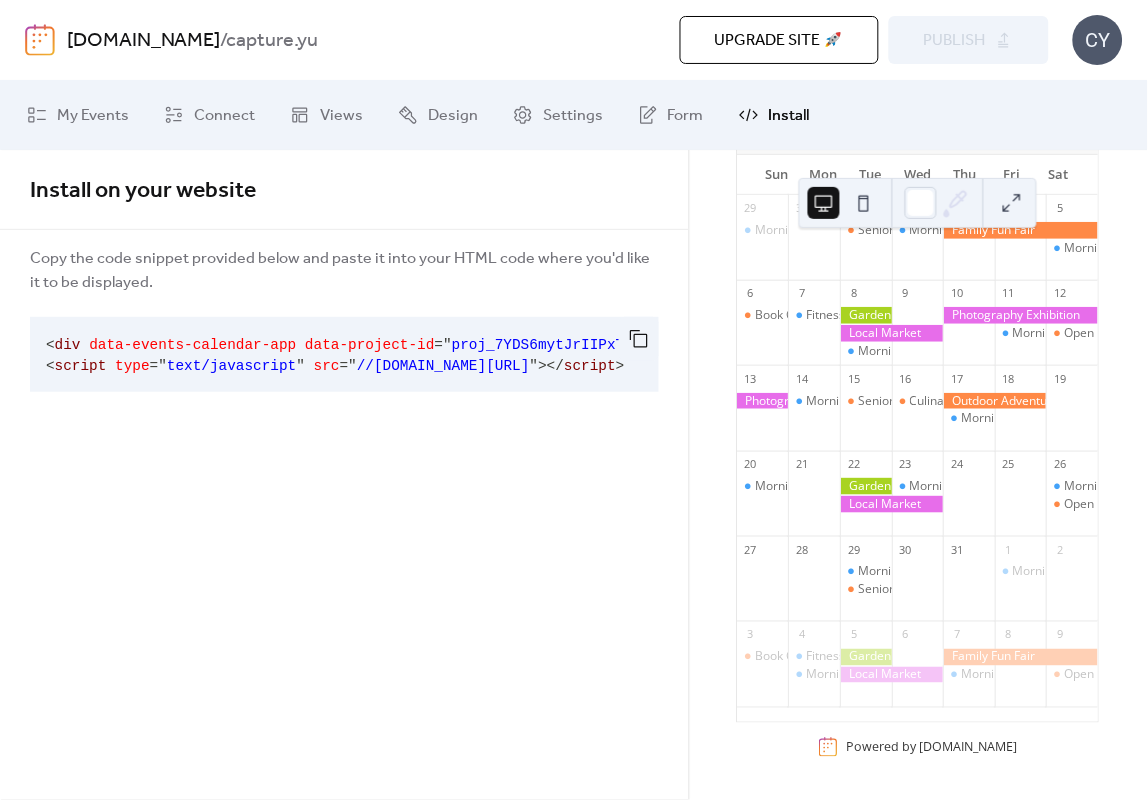 click on "< div   data-events-calendar-app   data-project-id = " proj_7YDS6mytJrIIPxTEzBMsw "   > </ div >
< script   type = " text/javascript "   src = " //[DOMAIN_NAME][URL] " > </ script >" at bounding box center [328, 354] 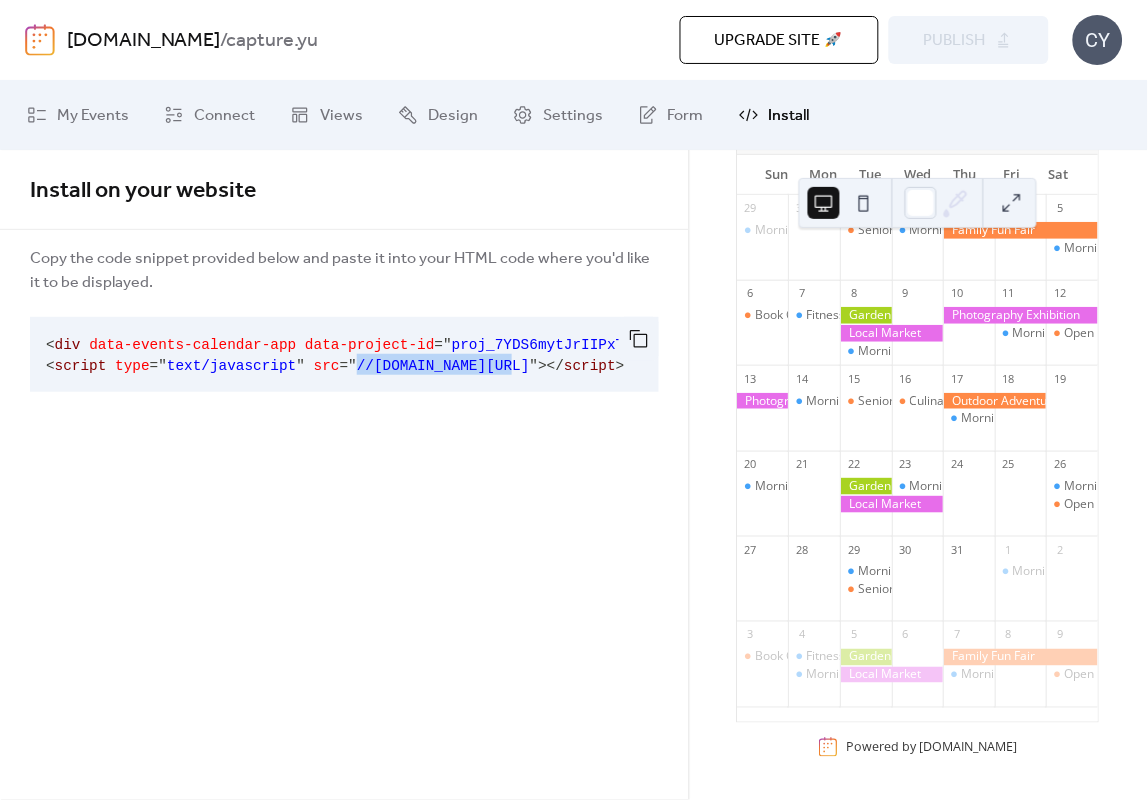 drag, startPoint x: 330, startPoint y: 354, endPoint x: 473, endPoint y: 387, distance: 146.7583 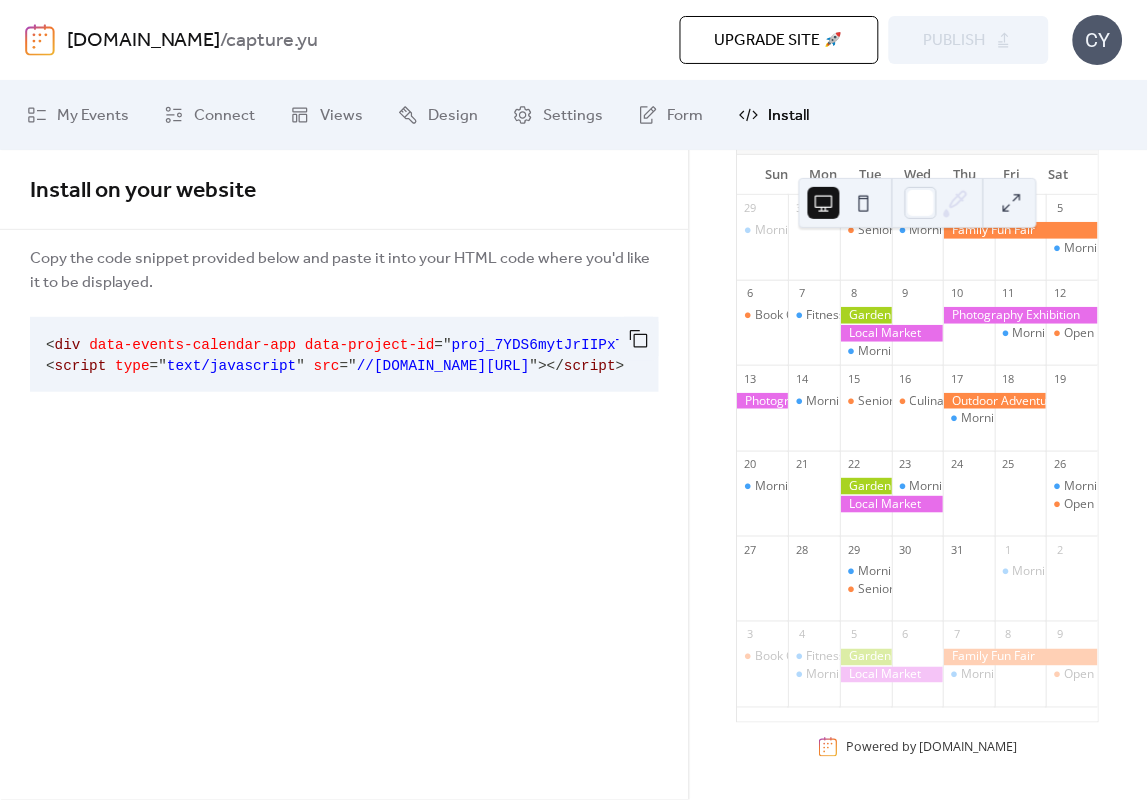 click on "< div   data-events-calendar-app   data-project-id = " proj_7YDS6mytJrIIPxTEzBMsw "   > </ div >
< script   type = " text/javascript "   src = " //[DOMAIN_NAME][URL] " > </ script >" at bounding box center (328, 354) 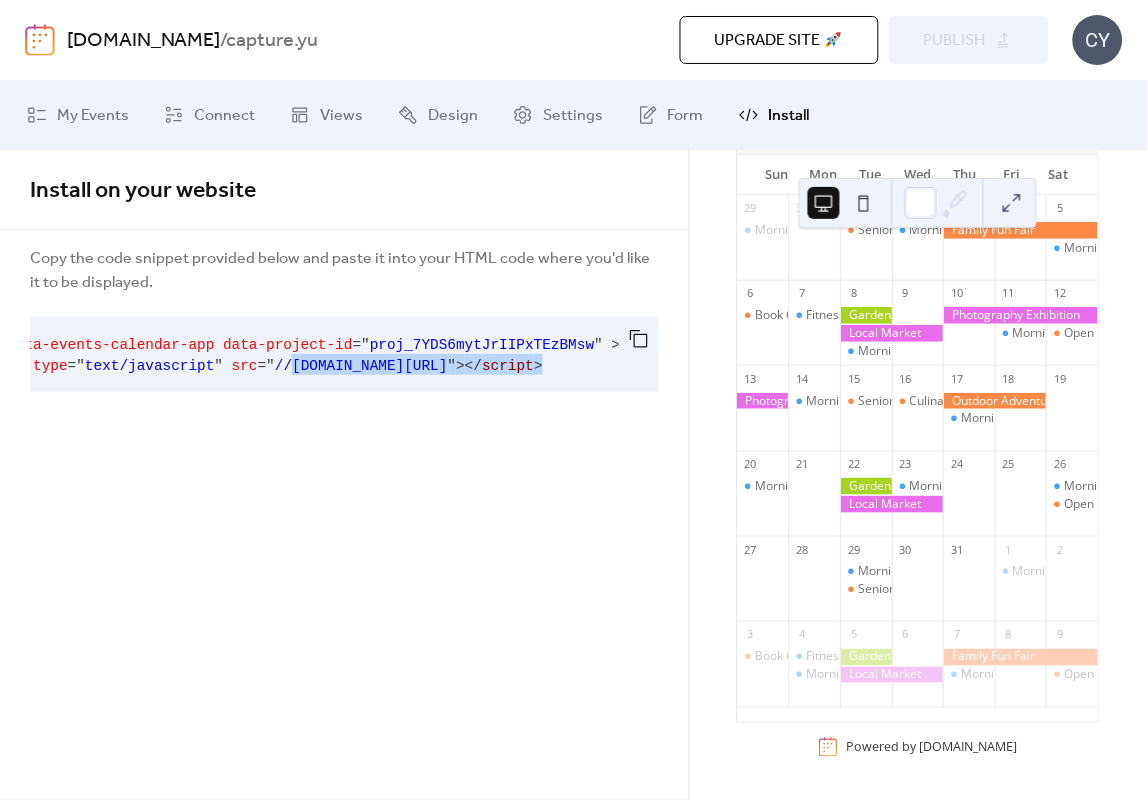 scroll, scrollTop: 0, scrollLeft: 83, axis: horizontal 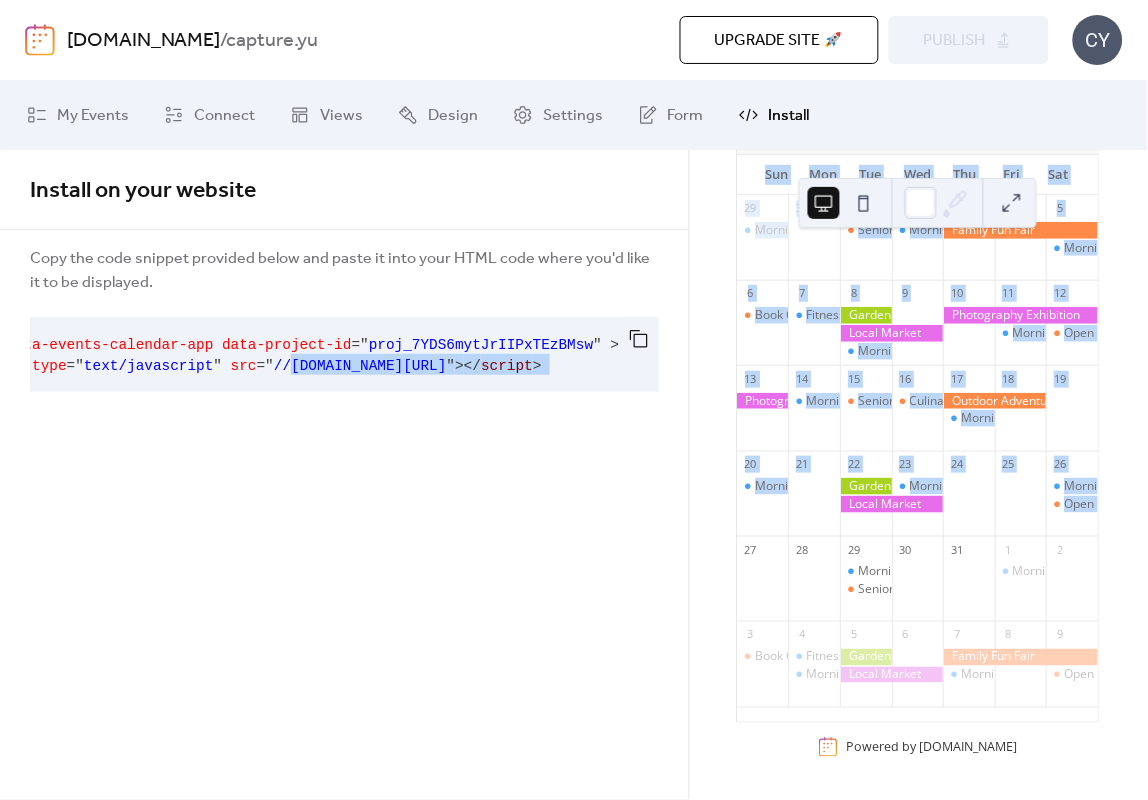 drag, startPoint x: 350, startPoint y: 363, endPoint x: 755, endPoint y: 538, distance: 441.19156 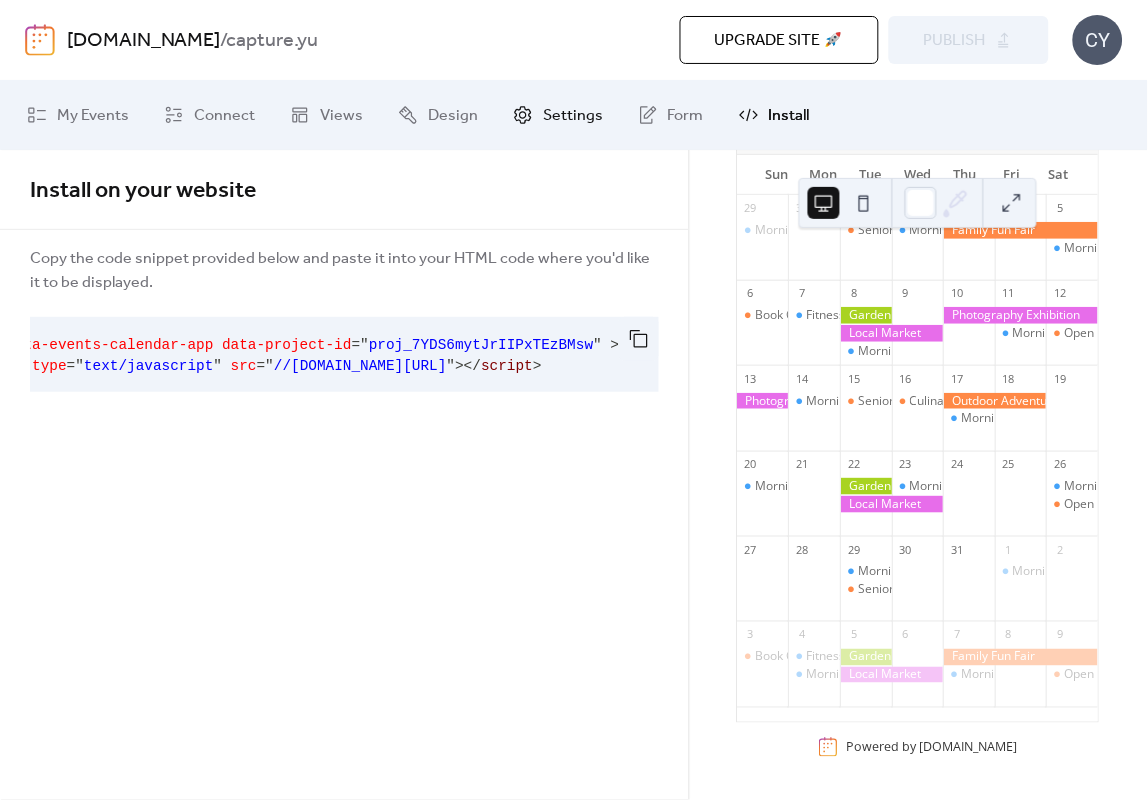 click on "Settings" at bounding box center (573, 116) 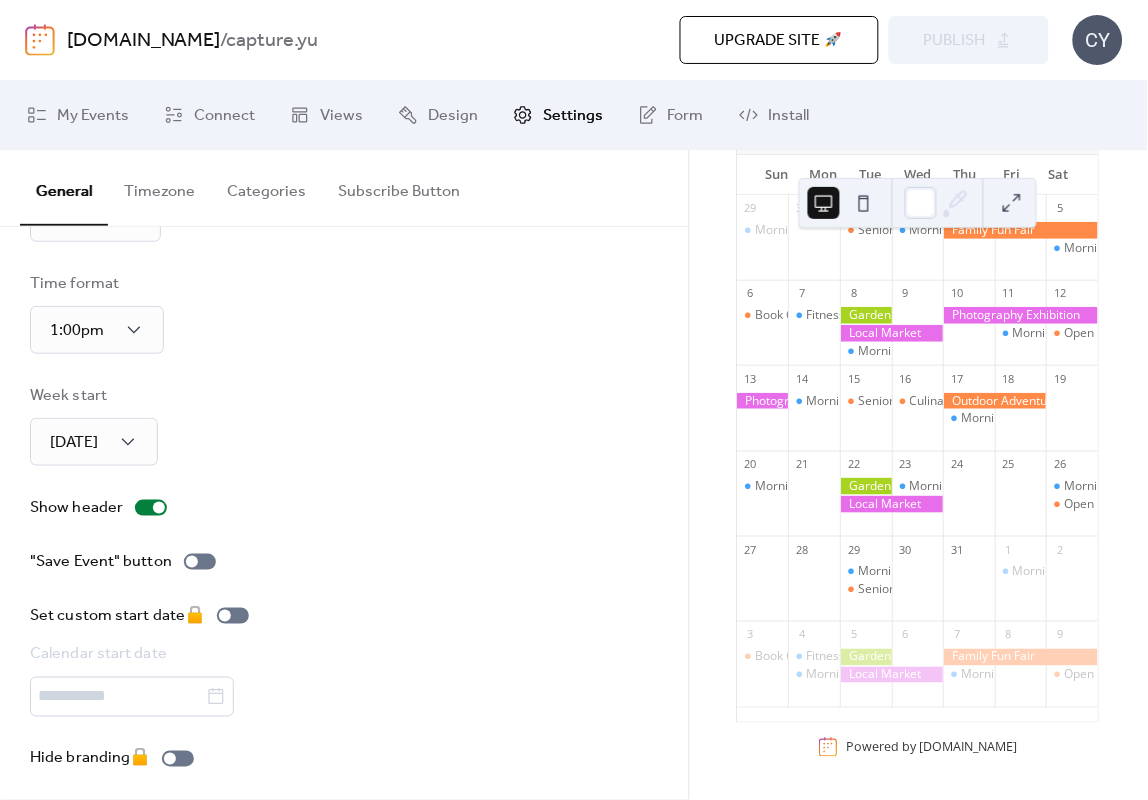 scroll, scrollTop: 116, scrollLeft: 0, axis: vertical 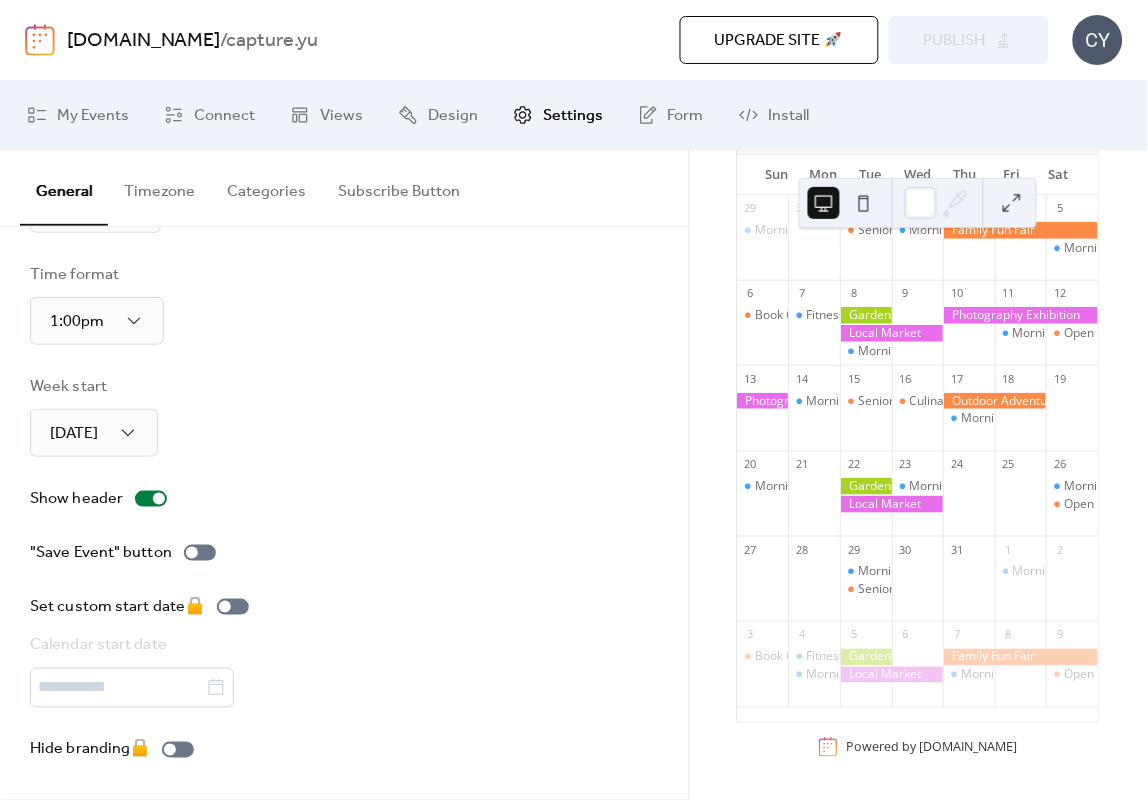 click on "Timezone" at bounding box center (159, 187) 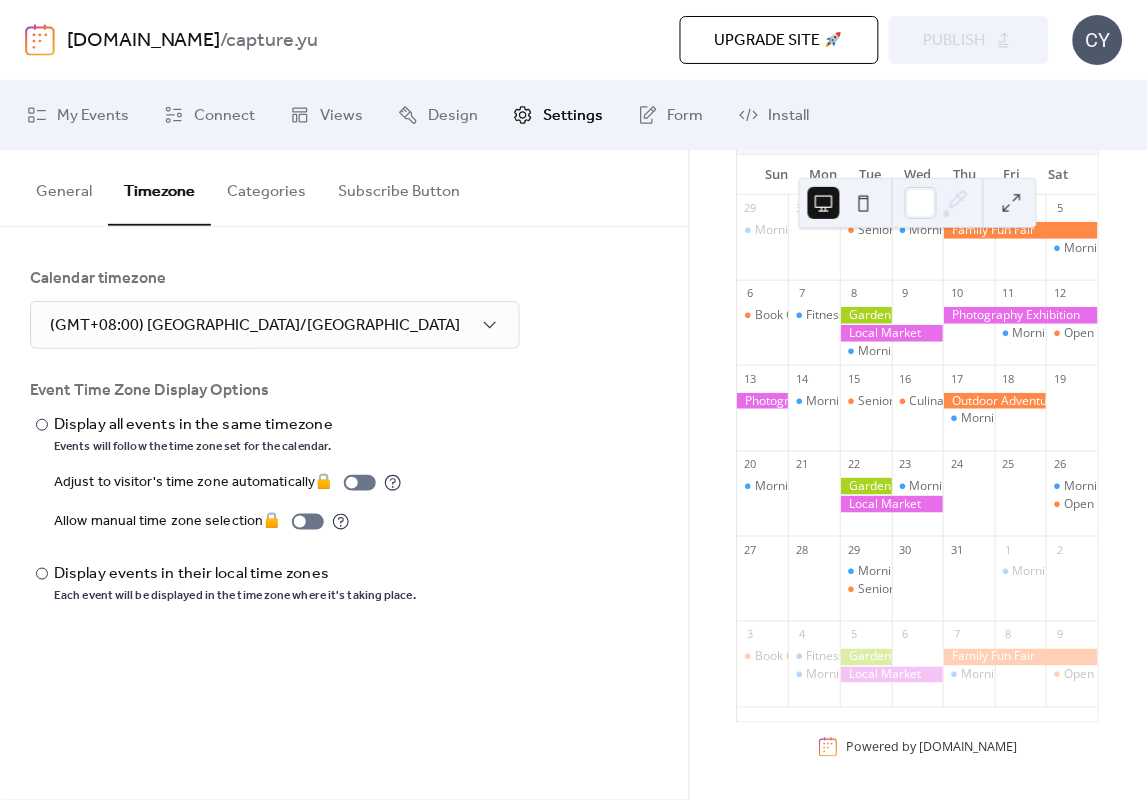 scroll, scrollTop: 0, scrollLeft: 0, axis: both 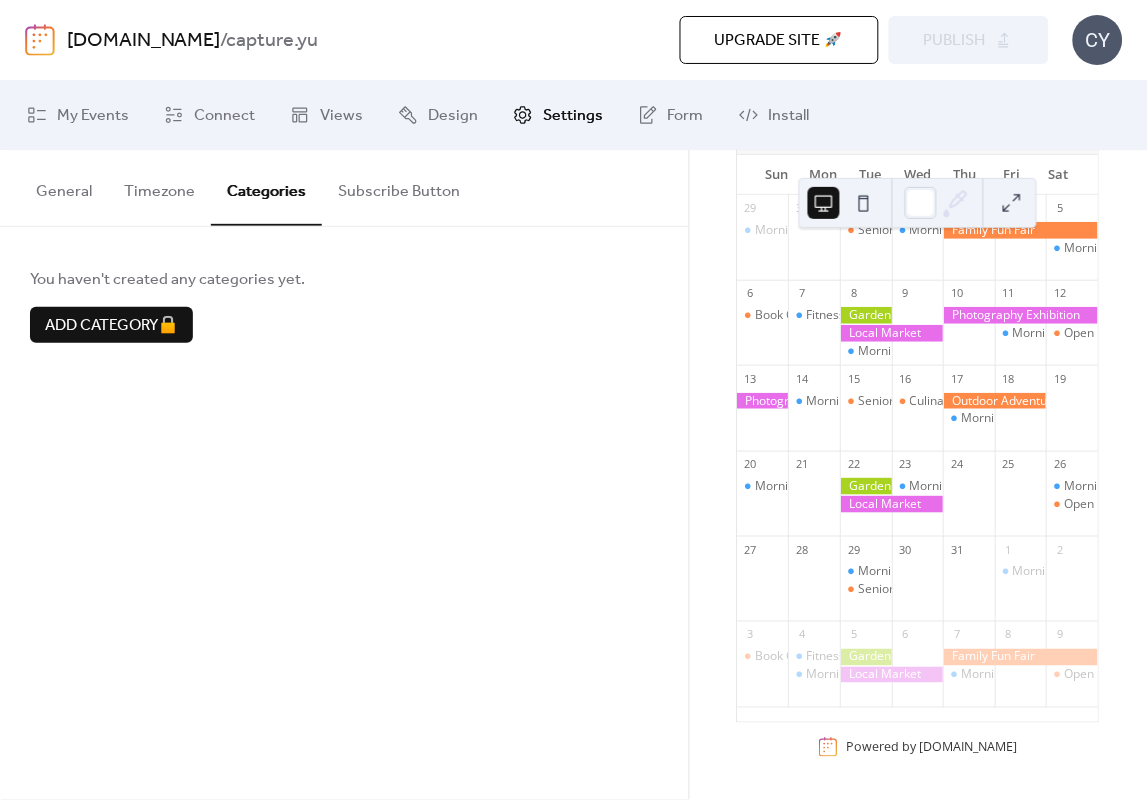 click on "Subscribe Button" at bounding box center [399, 187] 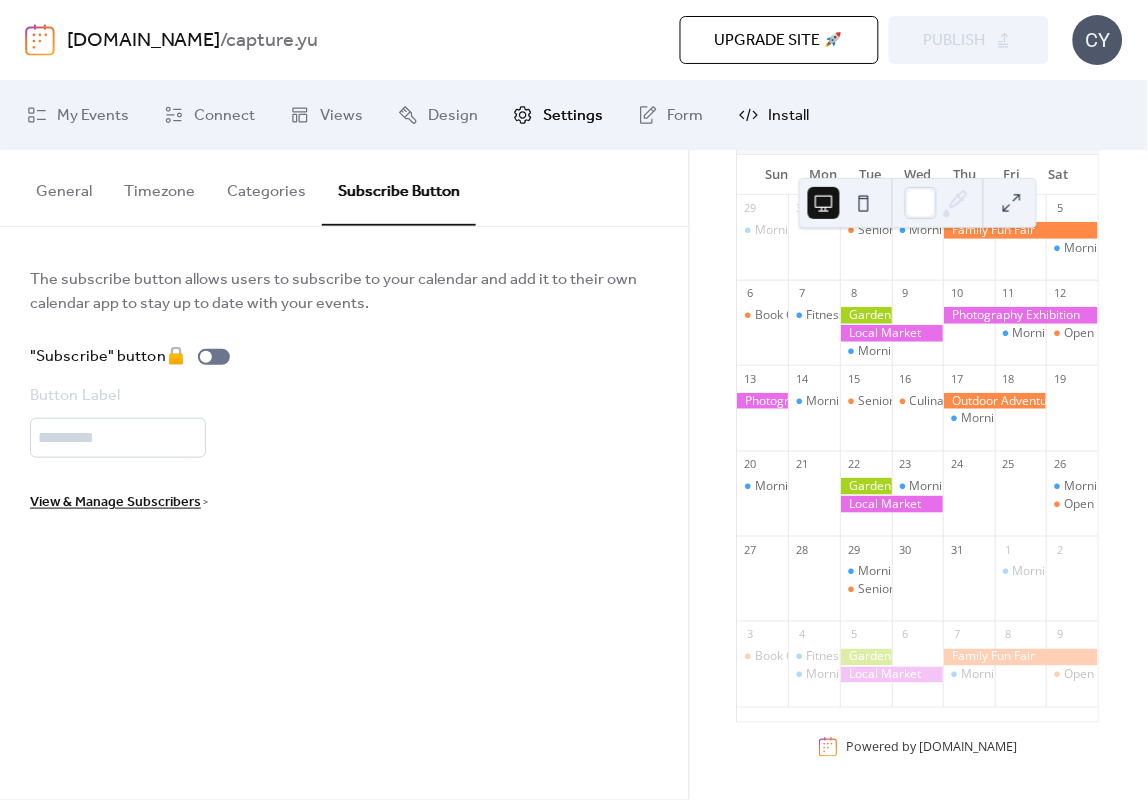 click on "Install" at bounding box center (789, 116) 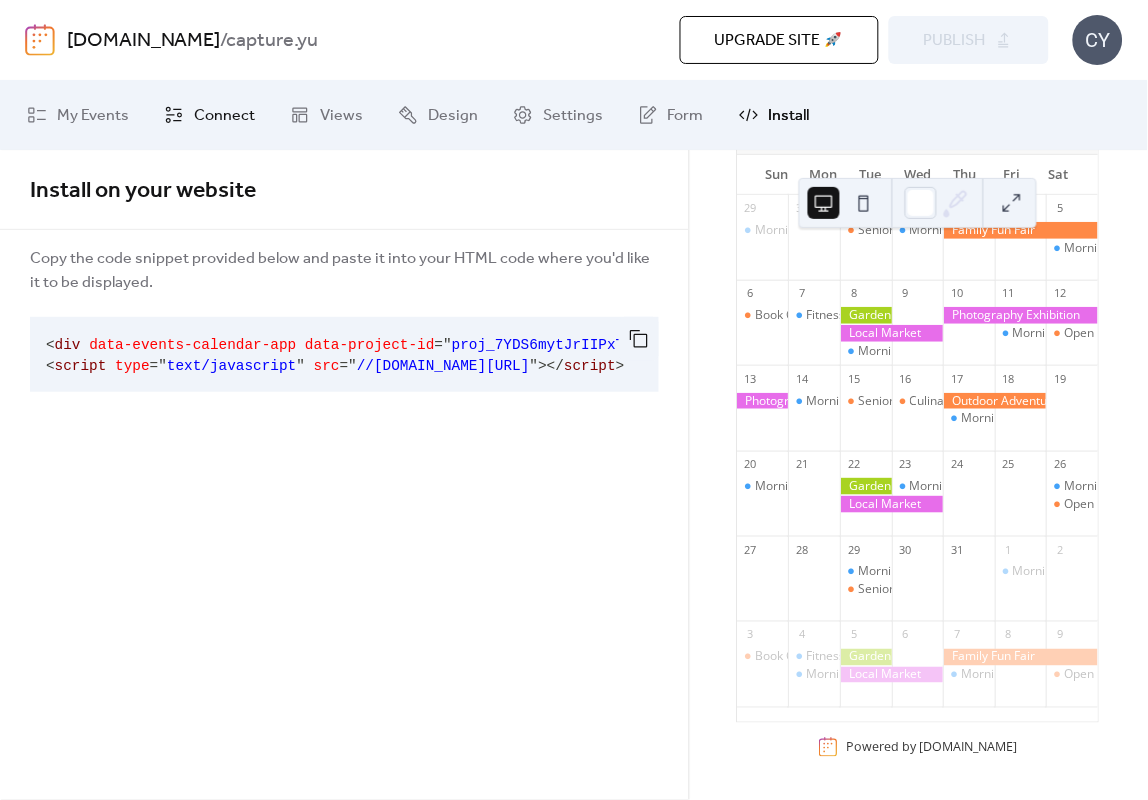 click on "Connect" at bounding box center [224, 116] 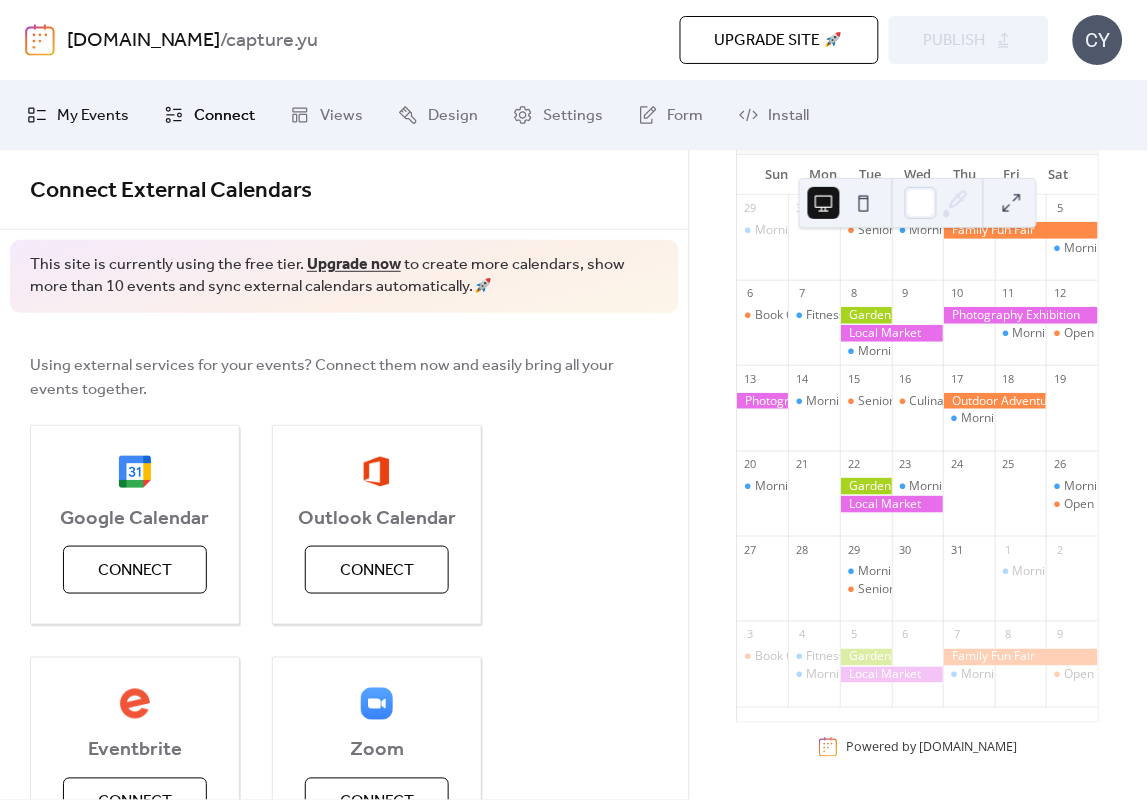 click on "My Events" at bounding box center (93, 116) 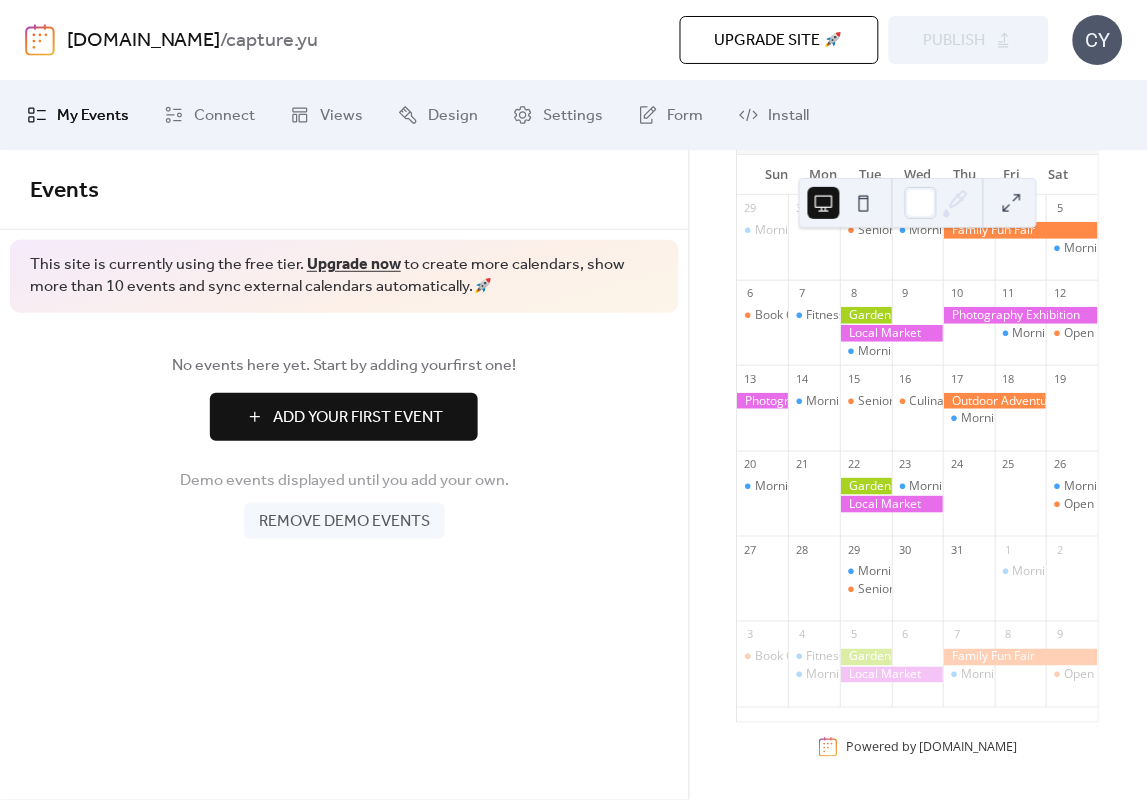 click on "Add Your First Event" at bounding box center [358, 418] 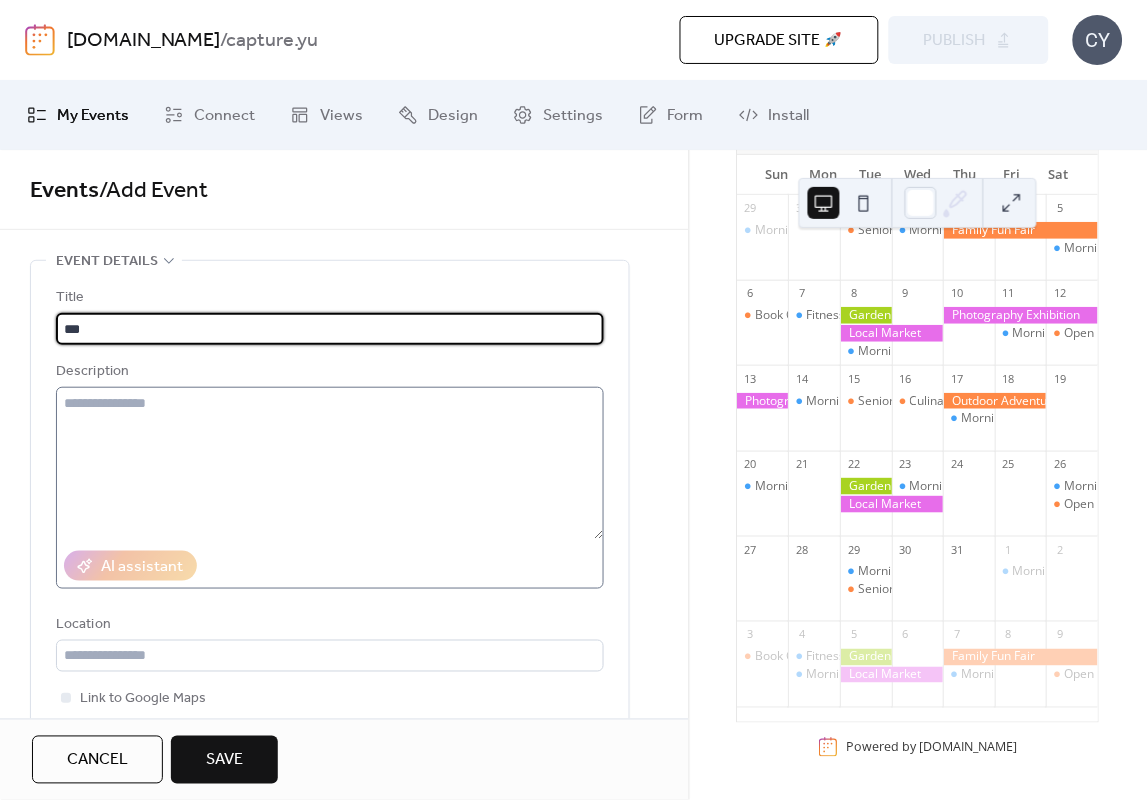 type on "***" 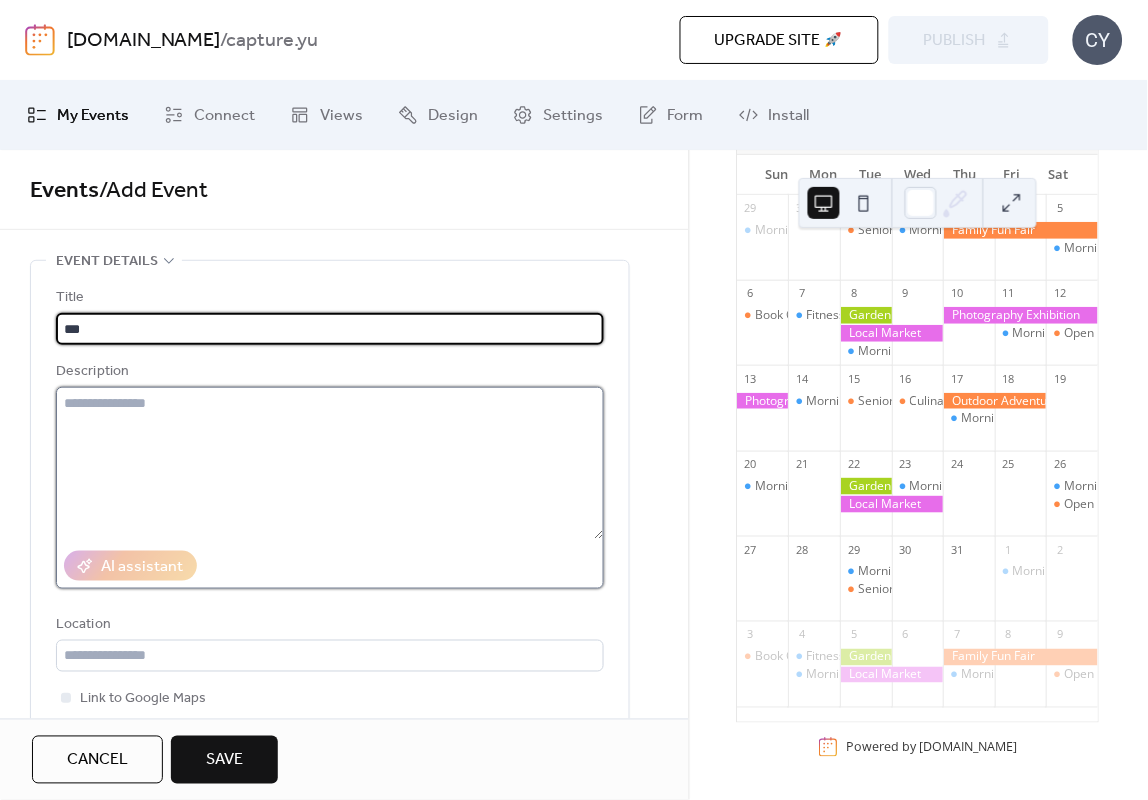click at bounding box center [330, 463] 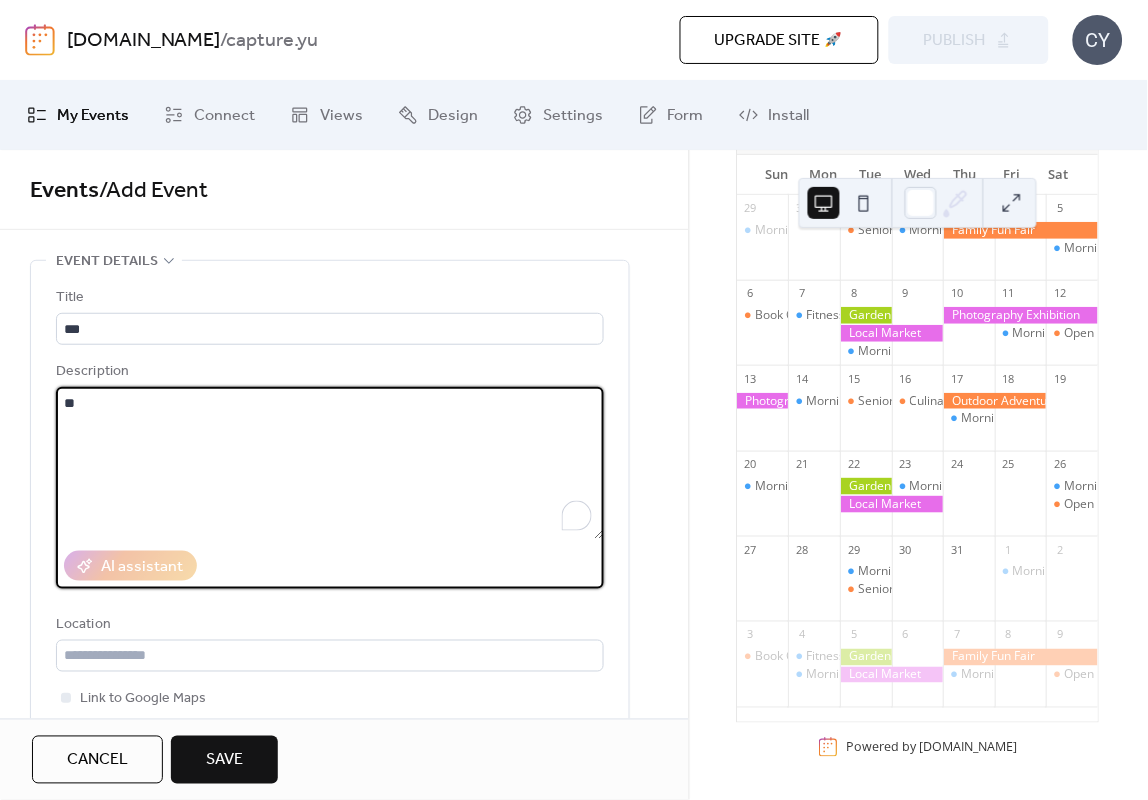 type on "***" 